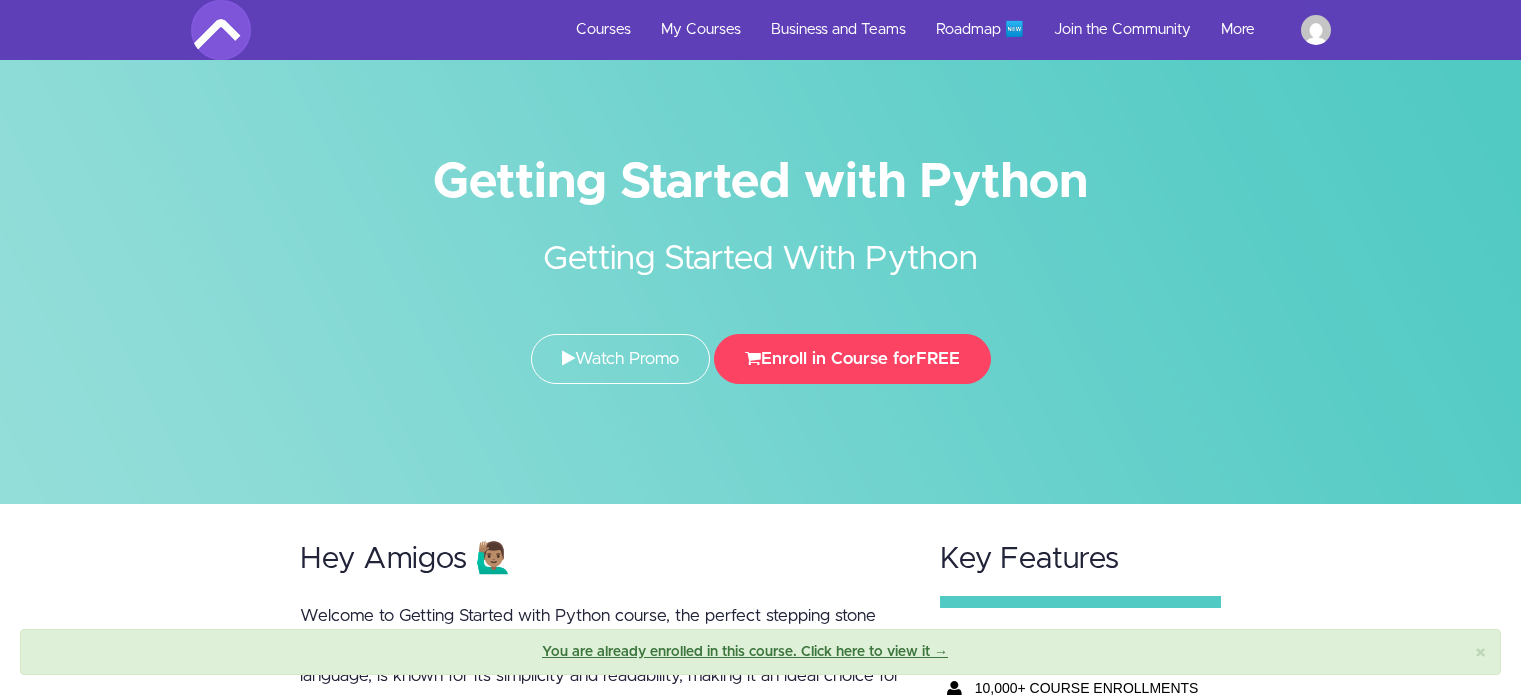 scroll, scrollTop: 0, scrollLeft: 0, axis: both 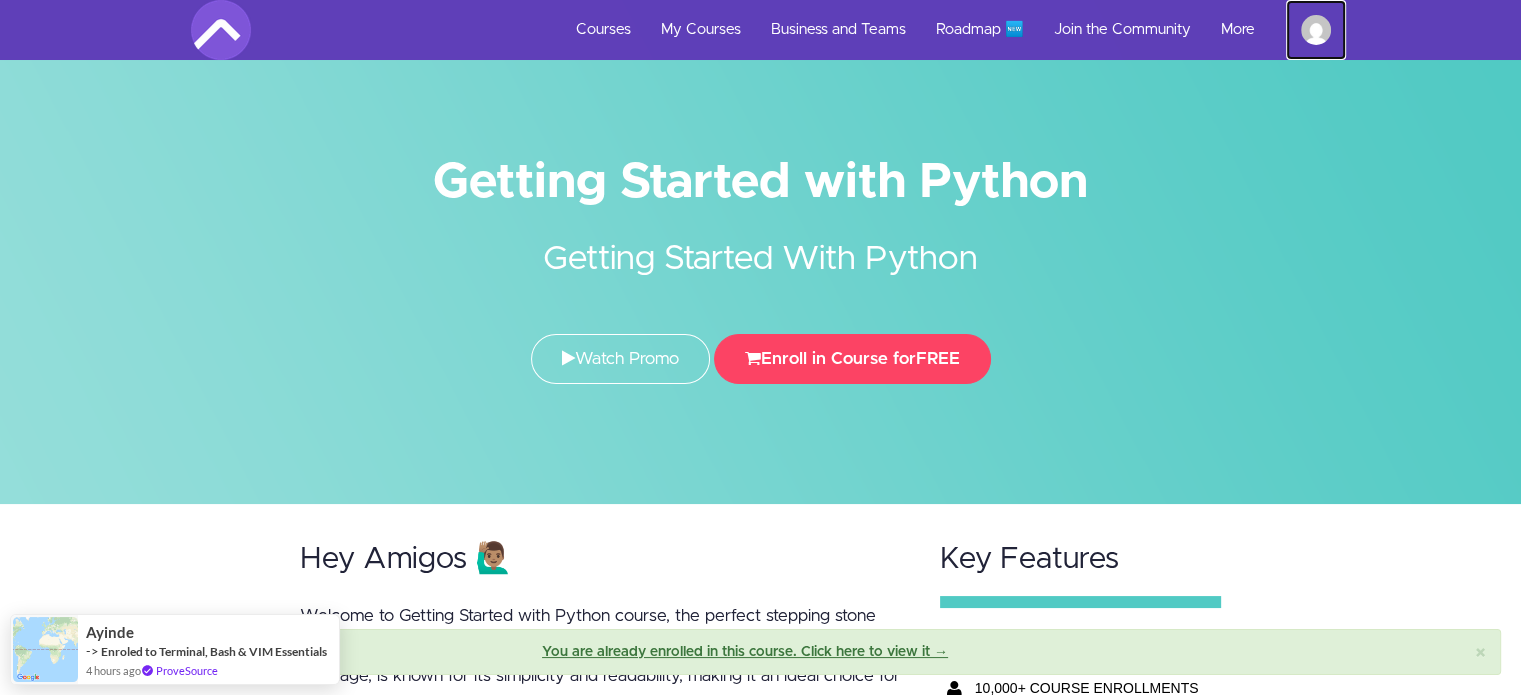 click at bounding box center (1316, 30) 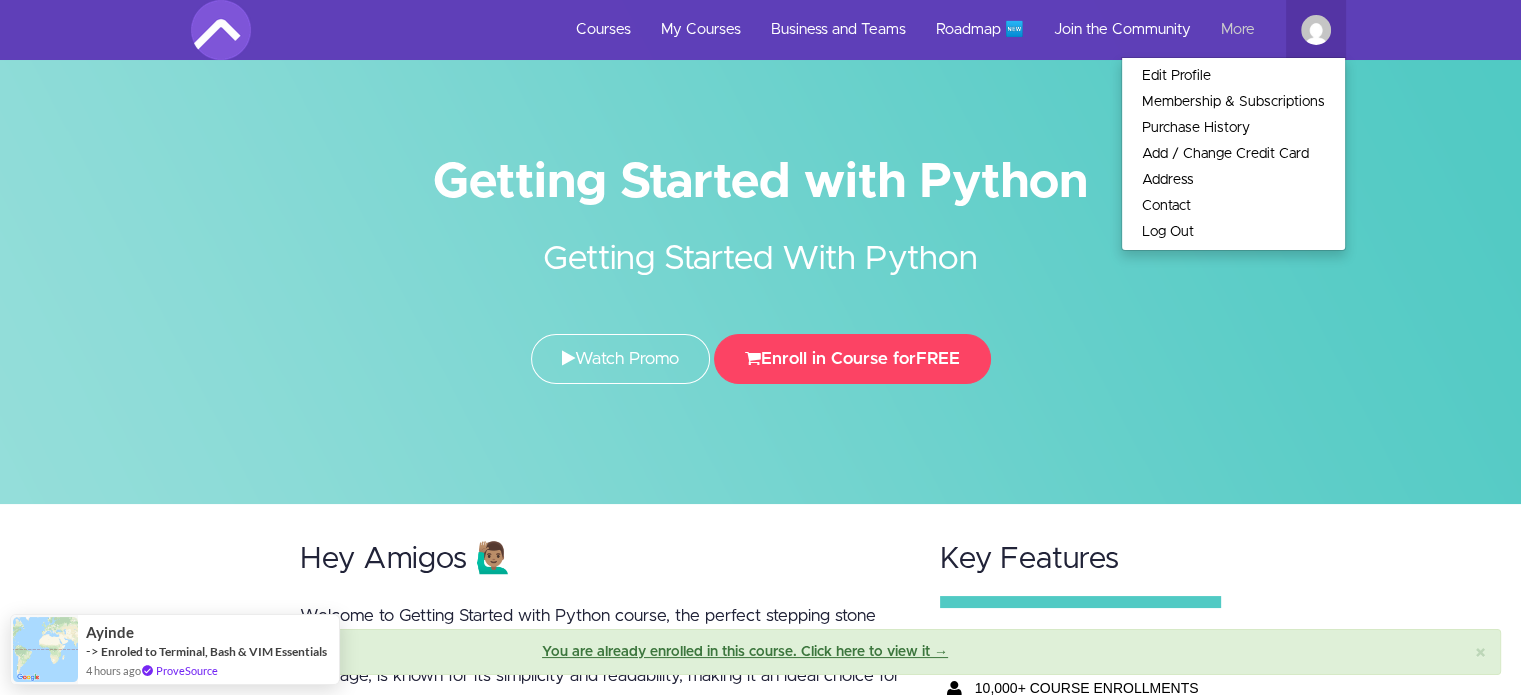 click on "More" at bounding box center (1246, 30) 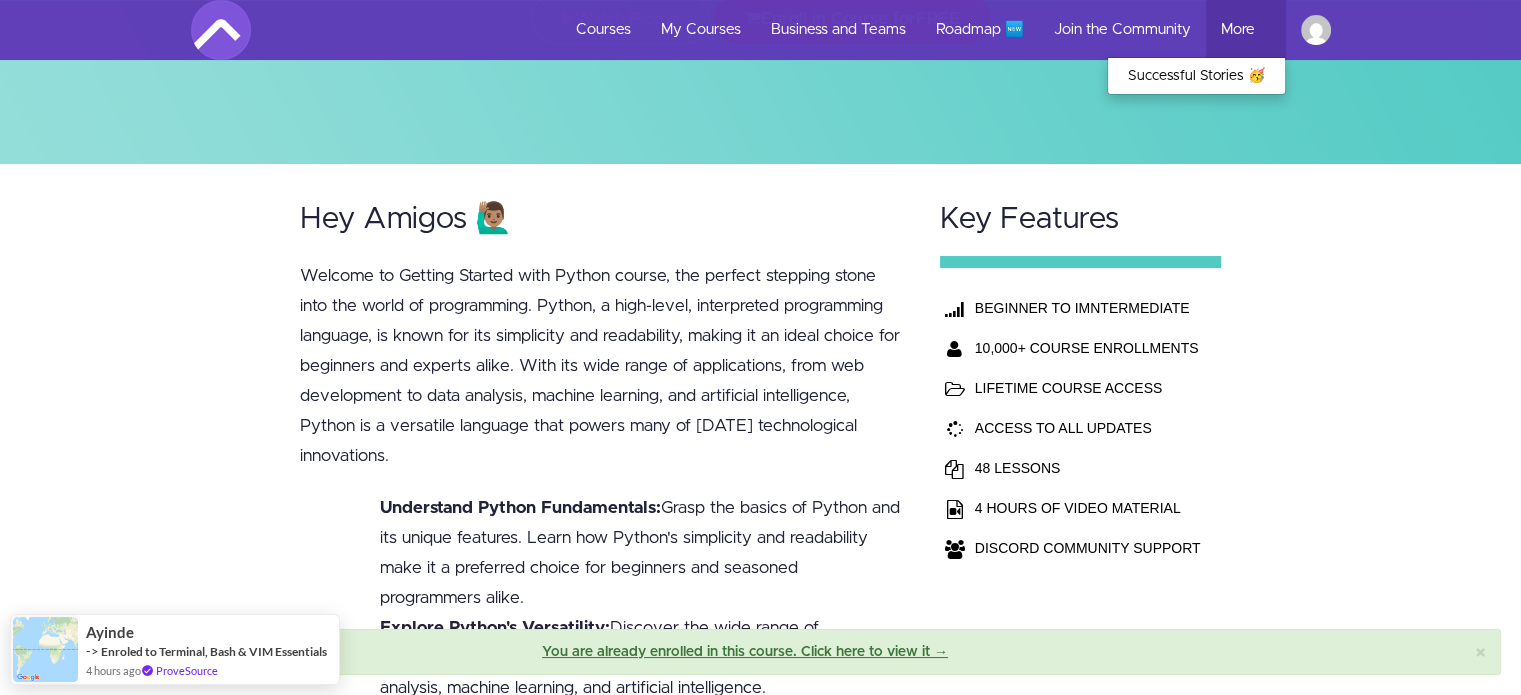 scroll, scrollTop: 0, scrollLeft: 0, axis: both 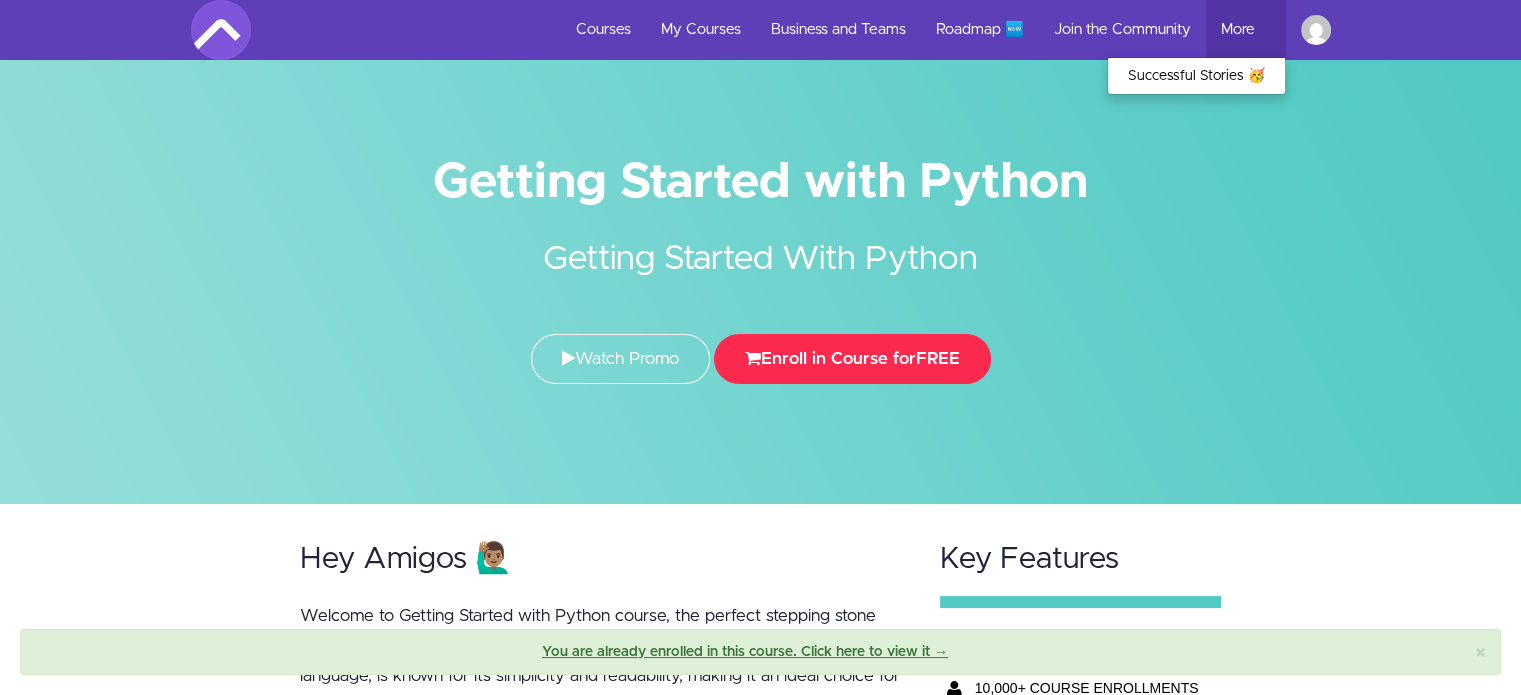 click on "Enroll in Course for
FREE" at bounding box center (852, 359) 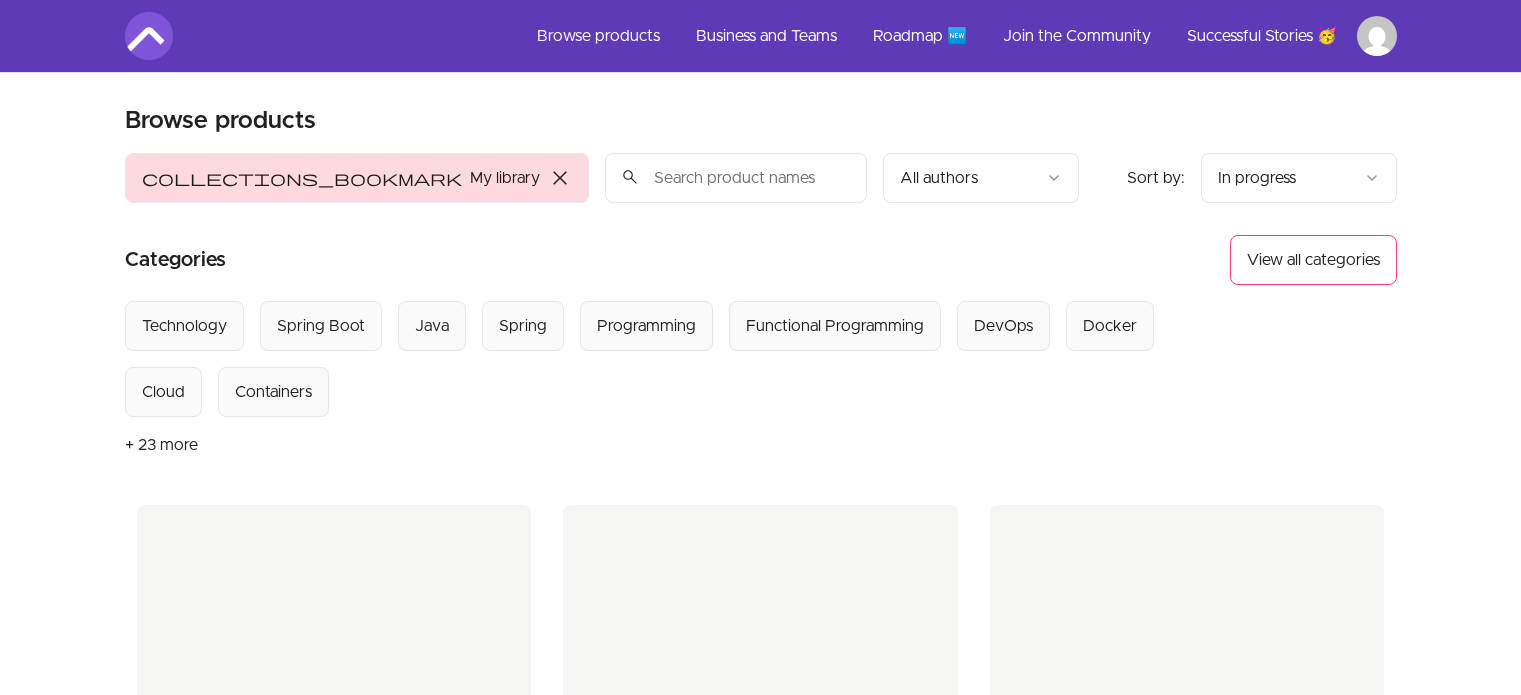 scroll, scrollTop: 0, scrollLeft: 0, axis: both 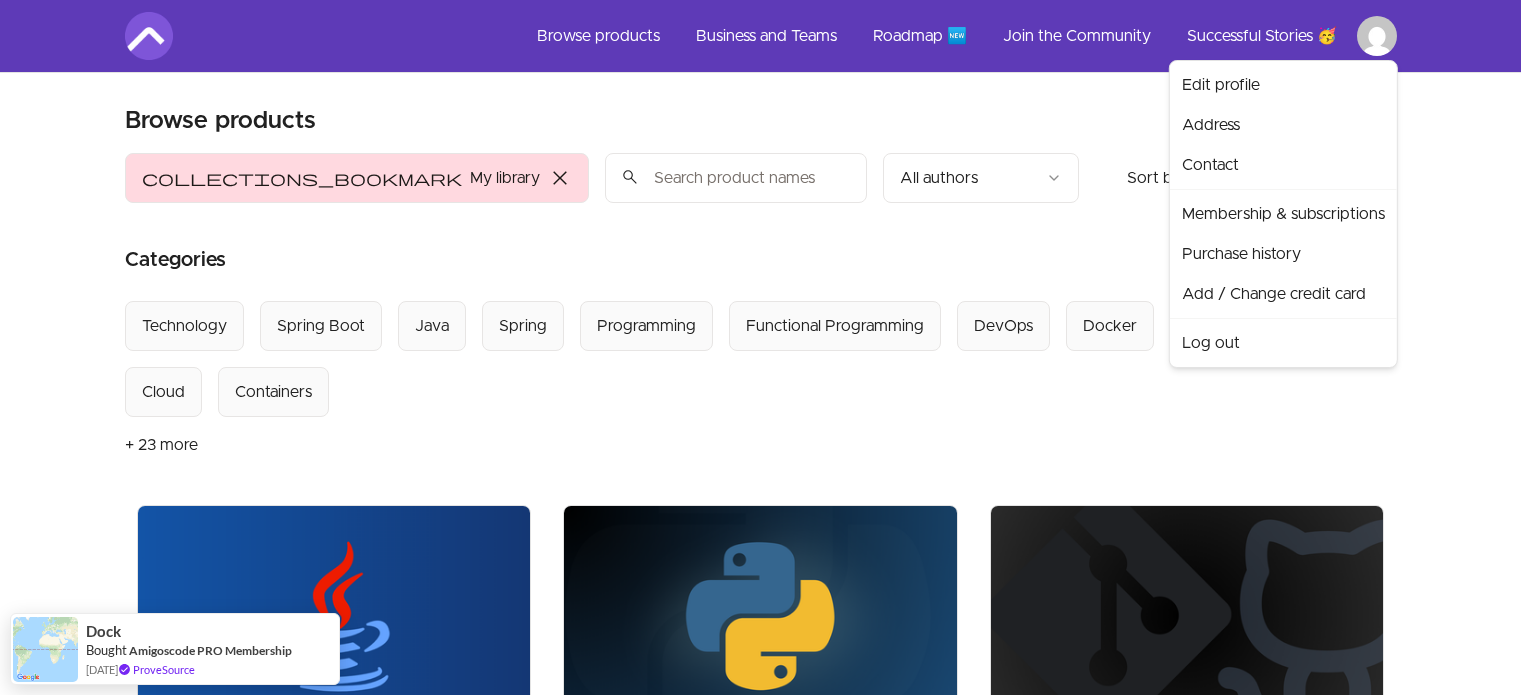 click on "Skip to main content Main menu Includes navigation links and user settings Browse products Business and Teams Roadmap 🆕  Join the Community Successful Stories 🥳 More   Browse products Product filters: collections_bookmark My library close Sort by: import_export In progress search All authors Sort by: import_export In progress Categories View all categories Select from all categories: Technology Spring Boot Java Spring Programming Functional Programming DevOps Docker Cloud Containers + 23 more Java For Beginners Course • By Mama Samba Braima Nelson Next lesson: Java Master Class + Full Stack 2 % View content Getting Started with Python Getting Started With Python Course • By Mama Samba Braima Nelson View content Git and Github Essentials Course • By Mama Samba Braima Nelson View content Spring Boot | React | AWS Upload Images using AWS API Course • By Mama Samba Braima Nelson View content Spring Security Security, a topic that only few of us have great knowledge. But not any more! Course •" at bounding box center (768, 902) 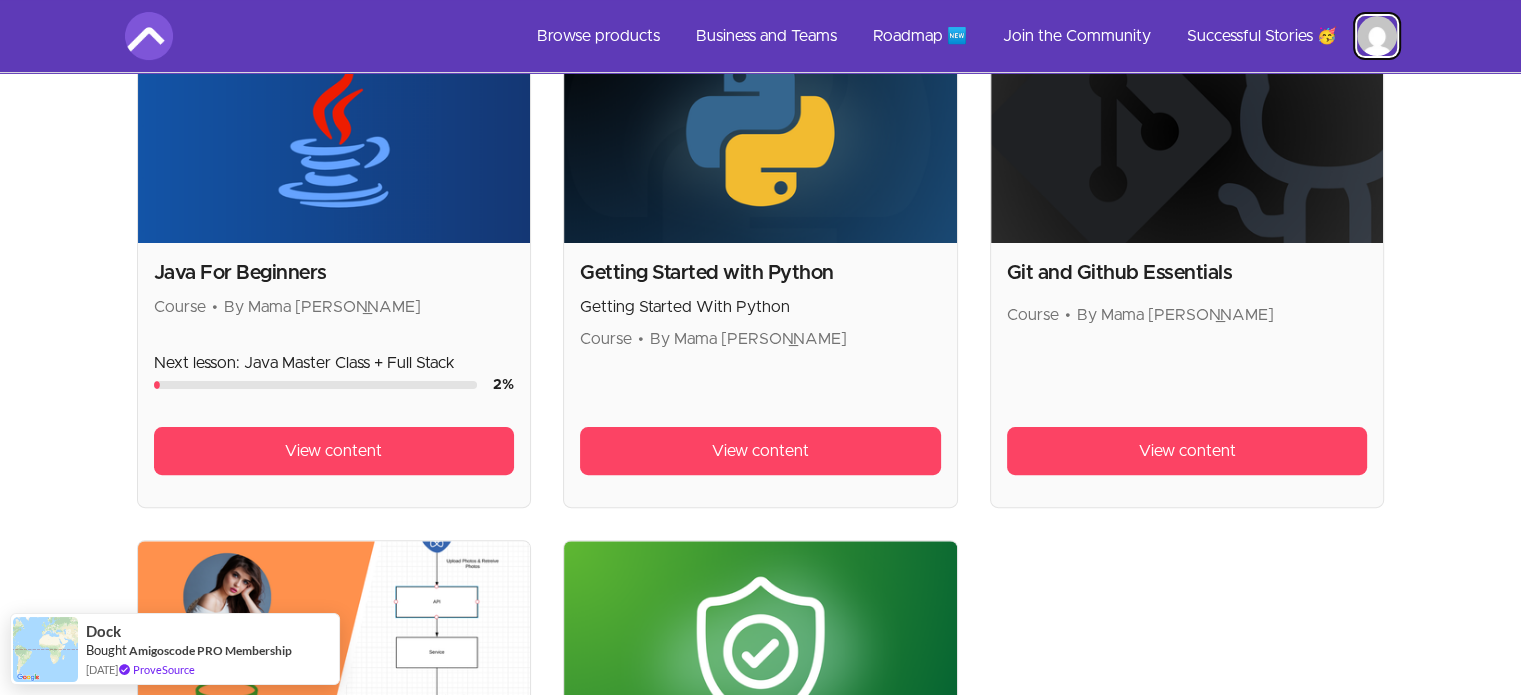 scroll, scrollTop: 447, scrollLeft: 0, axis: vertical 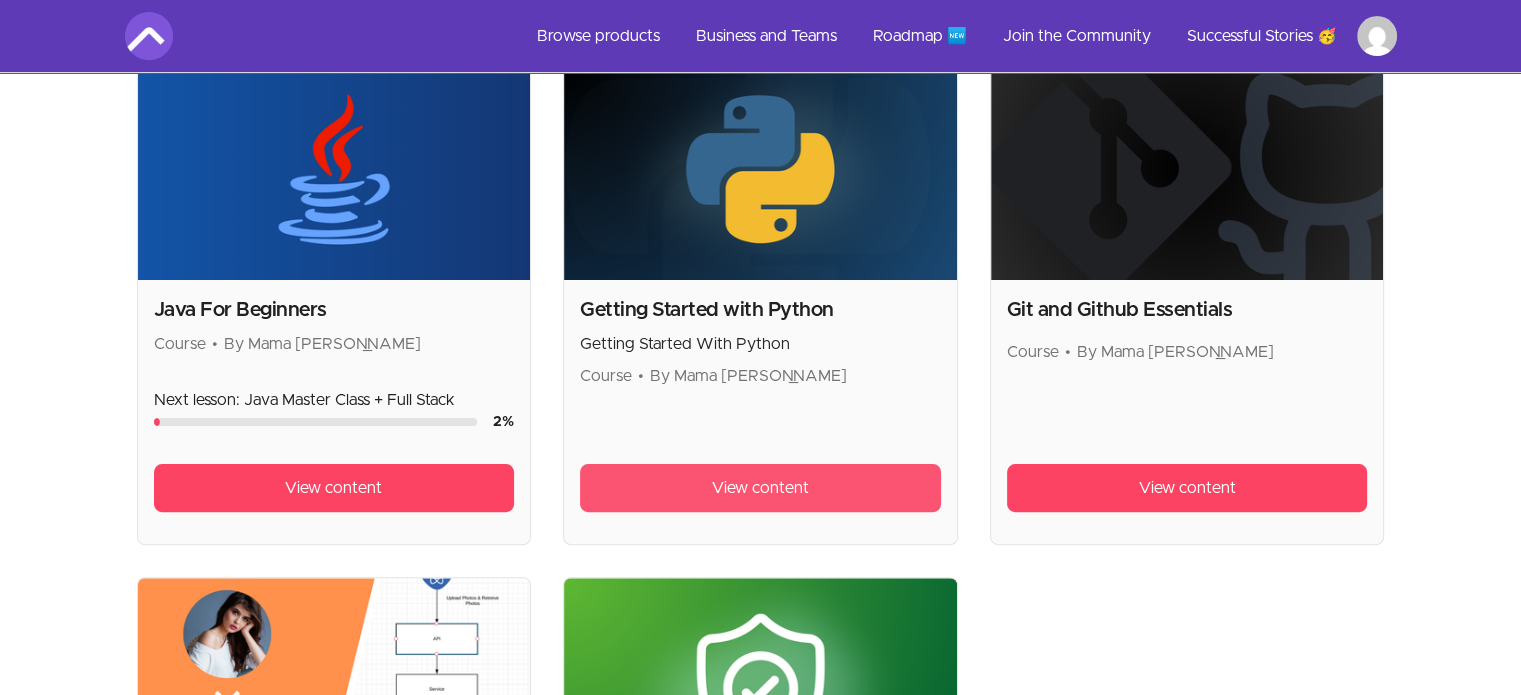 click on "View content" at bounding box center [760, 488] 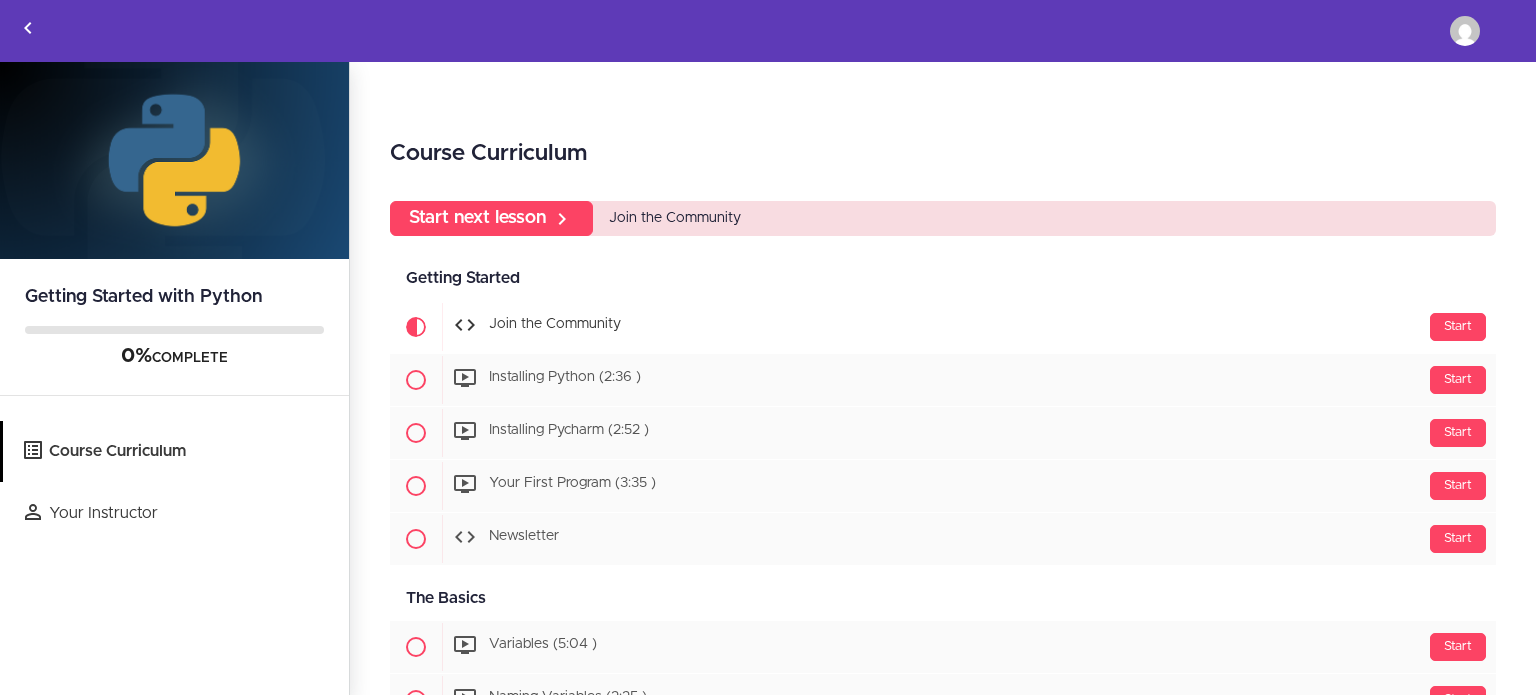scroll, scrollTop: 0, scrollLeft: 0, axis: both 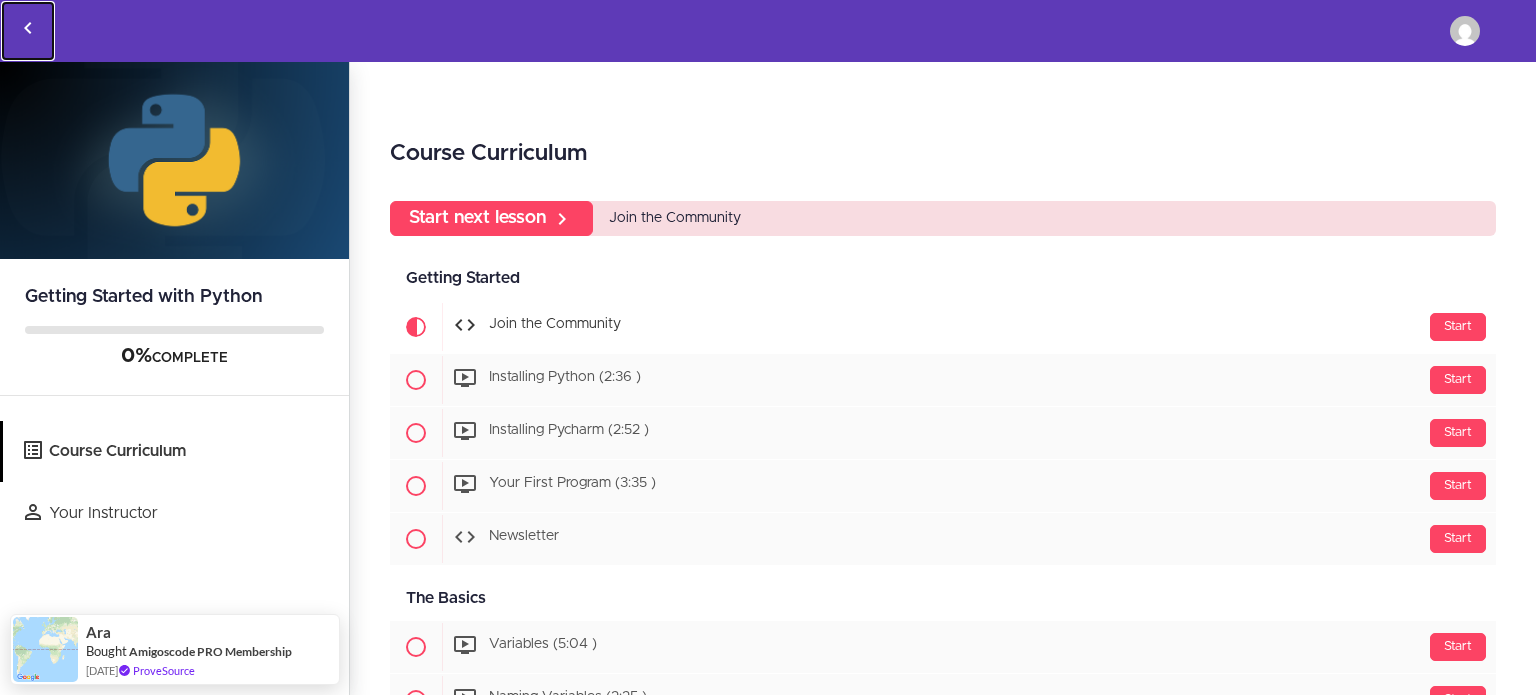click 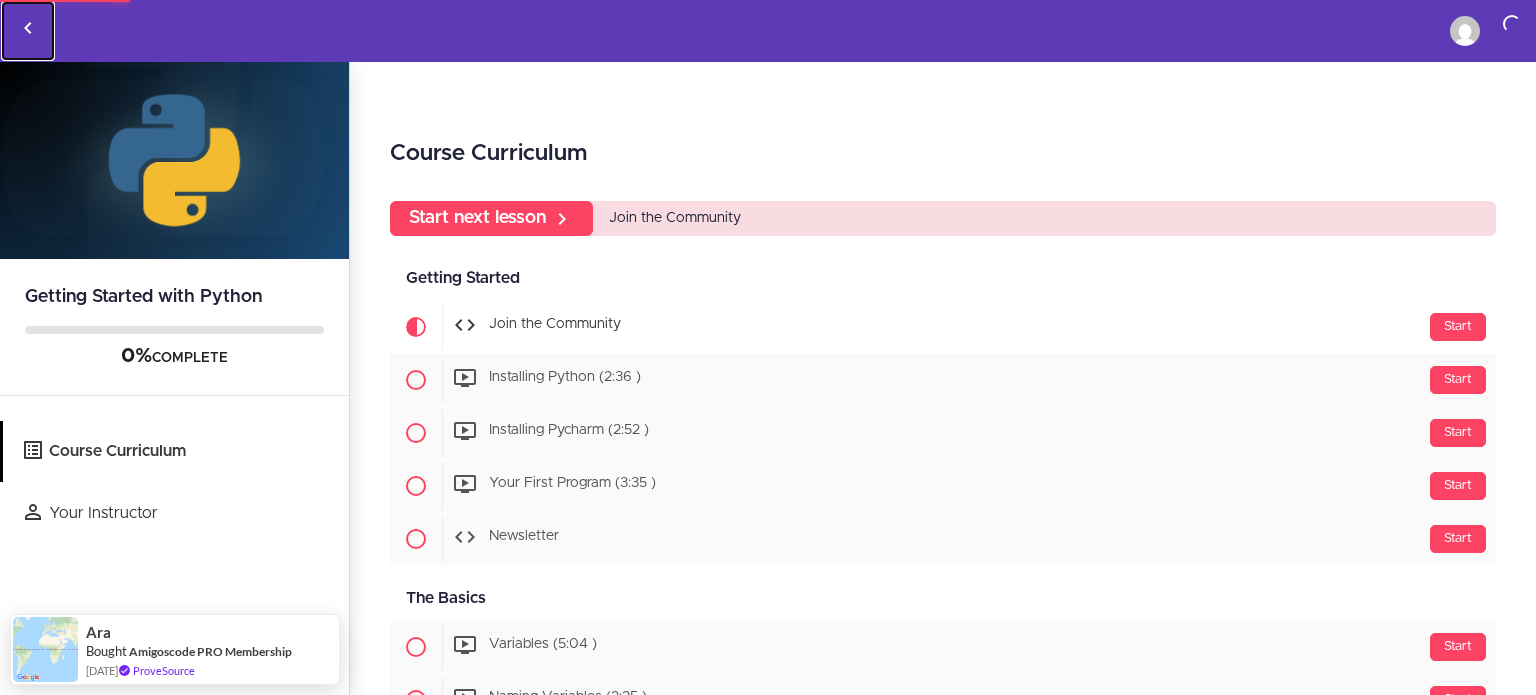 click at bounding box center (28, 31) 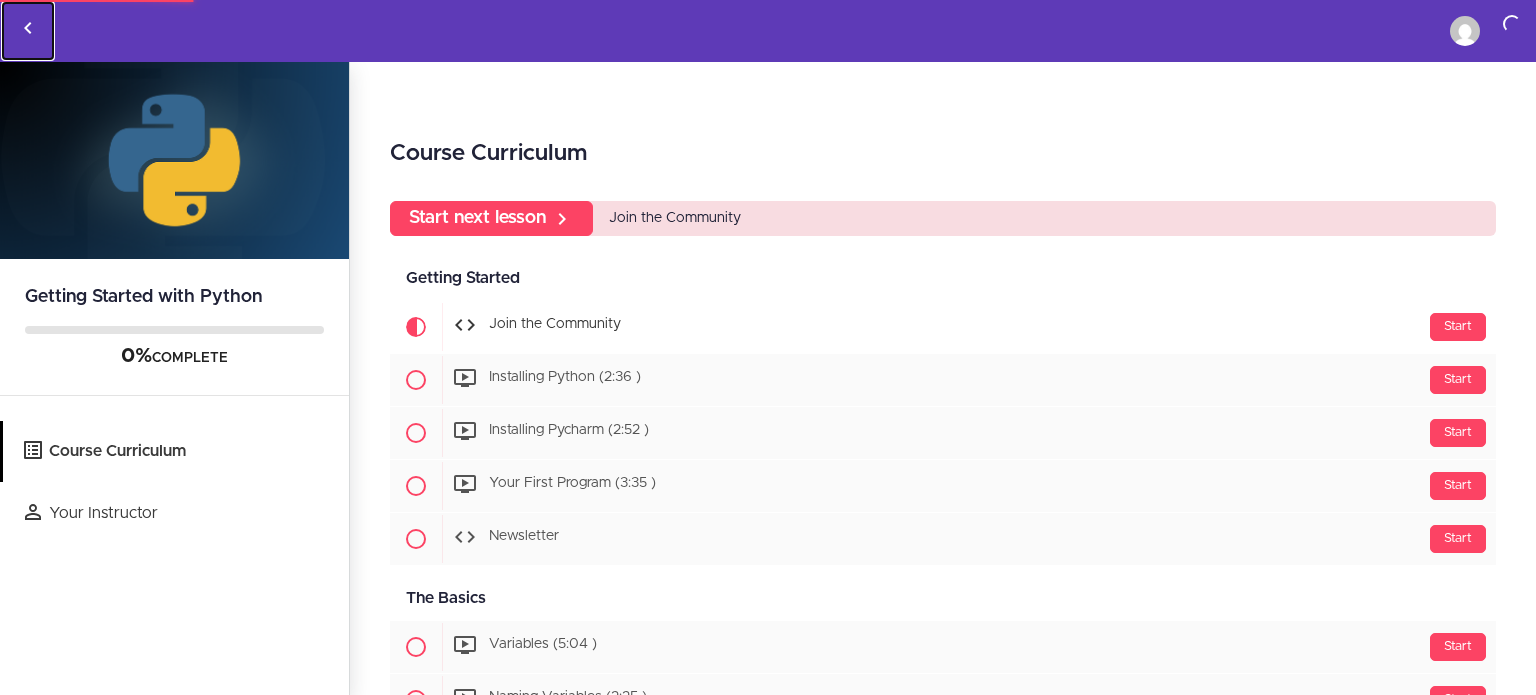 click at bounding box center (28, 31) 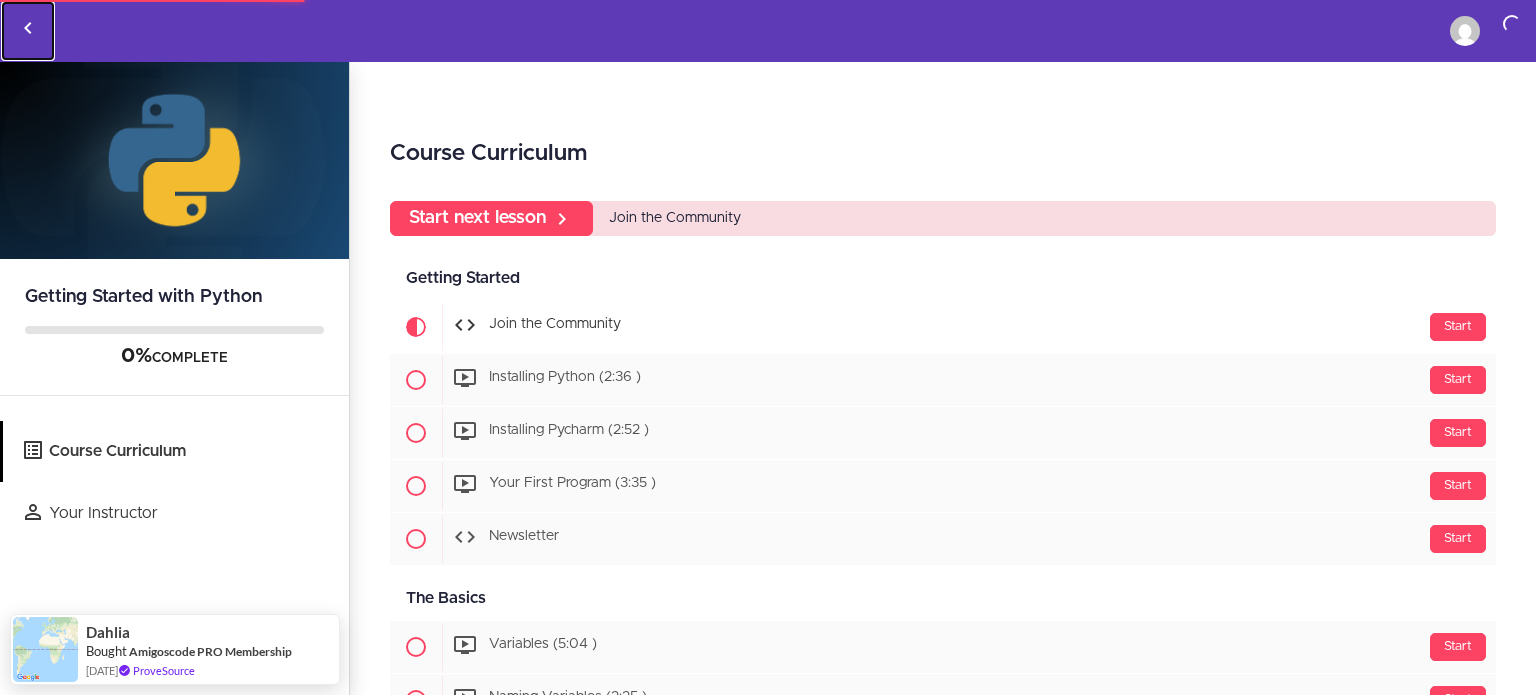 click 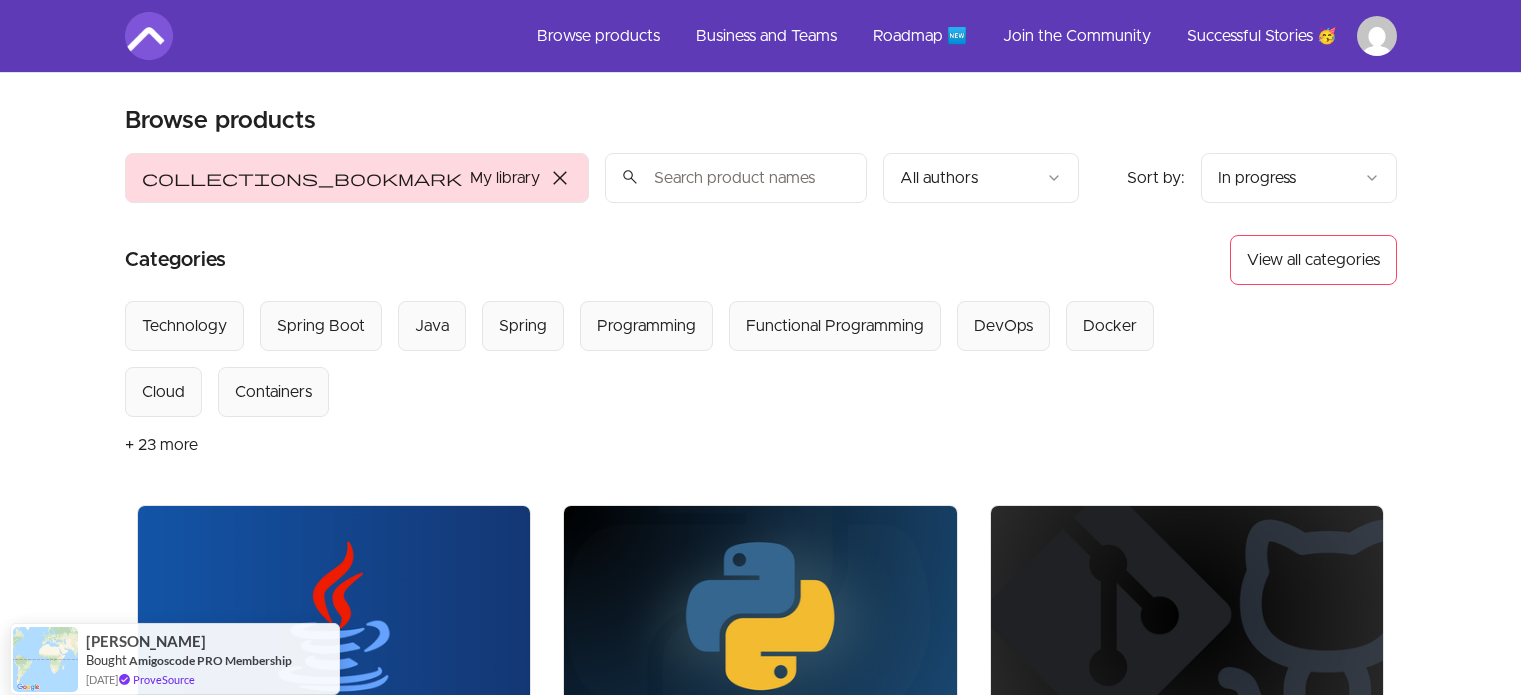 scroll, scrollTop: 0, scrollLeft: 0, axis: both 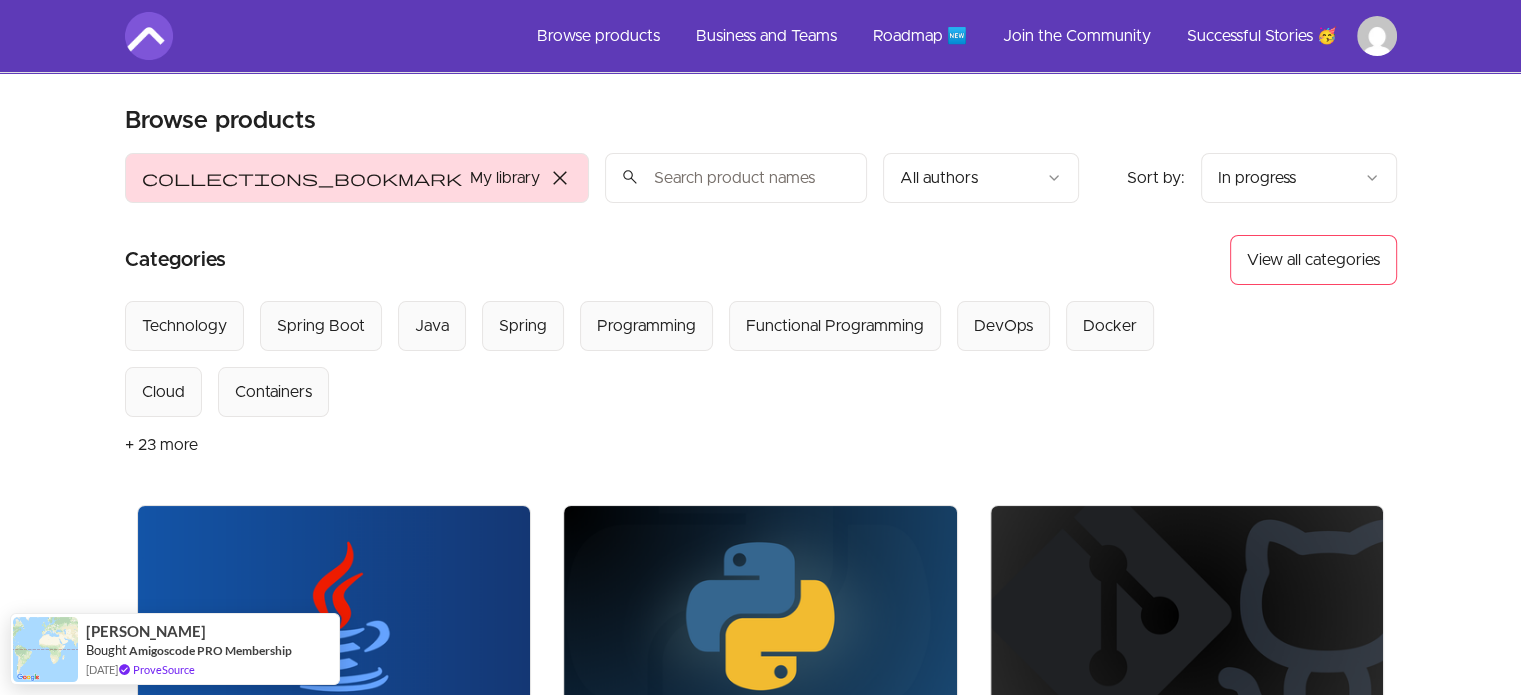 click on "close" at bounding box center [560, 178] 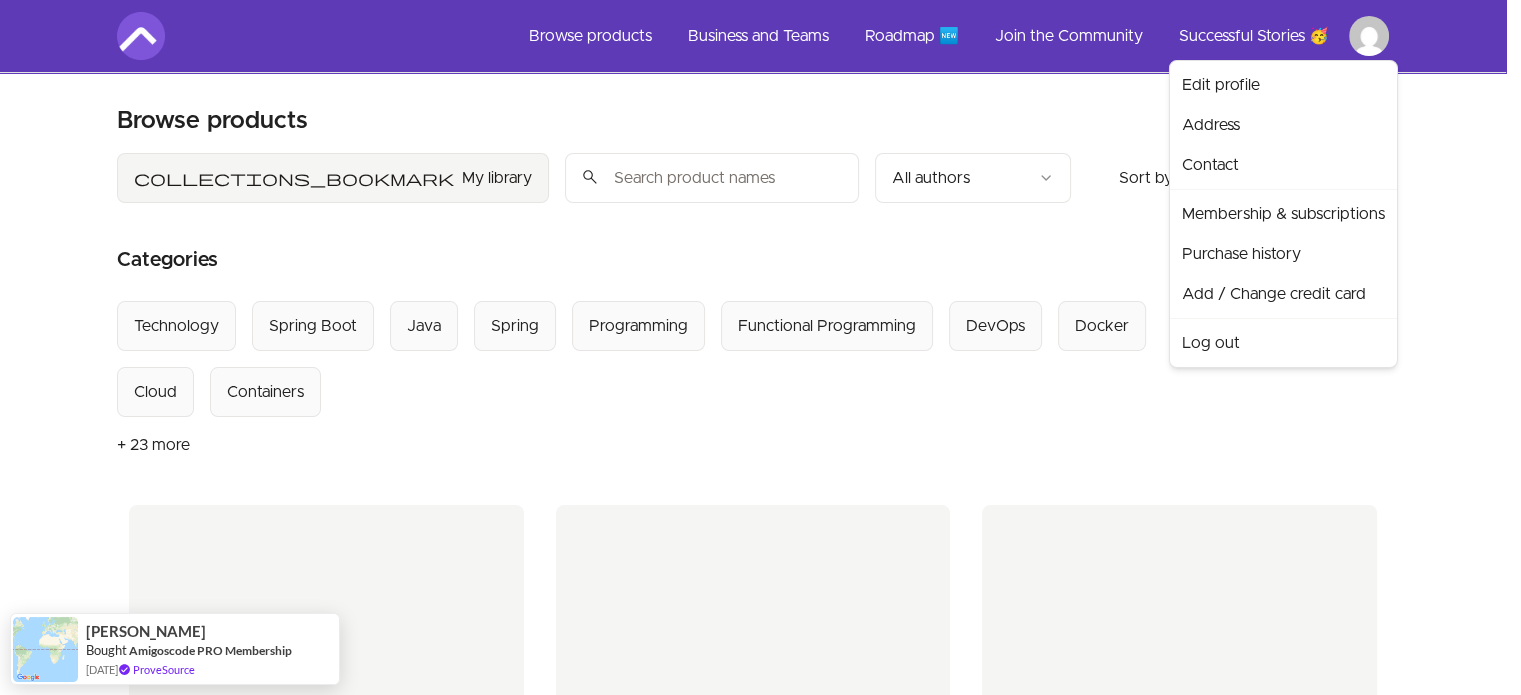 click on "Skip to main content Main menu Includes navigation links and user settings Browse products Business and Teams Roadmap 🆕  Join the Community Successful Stories 🥳 More   Browse products Product filters: collections_bookmark My library Sort by: import_export In progress search All authors Sort by: import_export In progress Categories View all categories Select from all categories: Technology Spring Boot Java Spring Programming Functional Programming DevOps Docker Cloud Containers + 23 more Java For Beginners Course • By Mama Samba Braima Nelson Next lesson: Java Master Class + Full Stack 2 % View content Getting Started with Python Getting Started With Python Course • By Mama Samba Braima Nelson View content Git and Github Essentials Course • By Mama Samba Braima Nelson View content Spring Boot | React | AWS Upload Images using AWS API Course • By Mama Samba Braima Nelson View content Spring Security Security, a topic that only few of us have great knowledge. But not any more! Course • ©  2025" at bounding box center (760, 847) 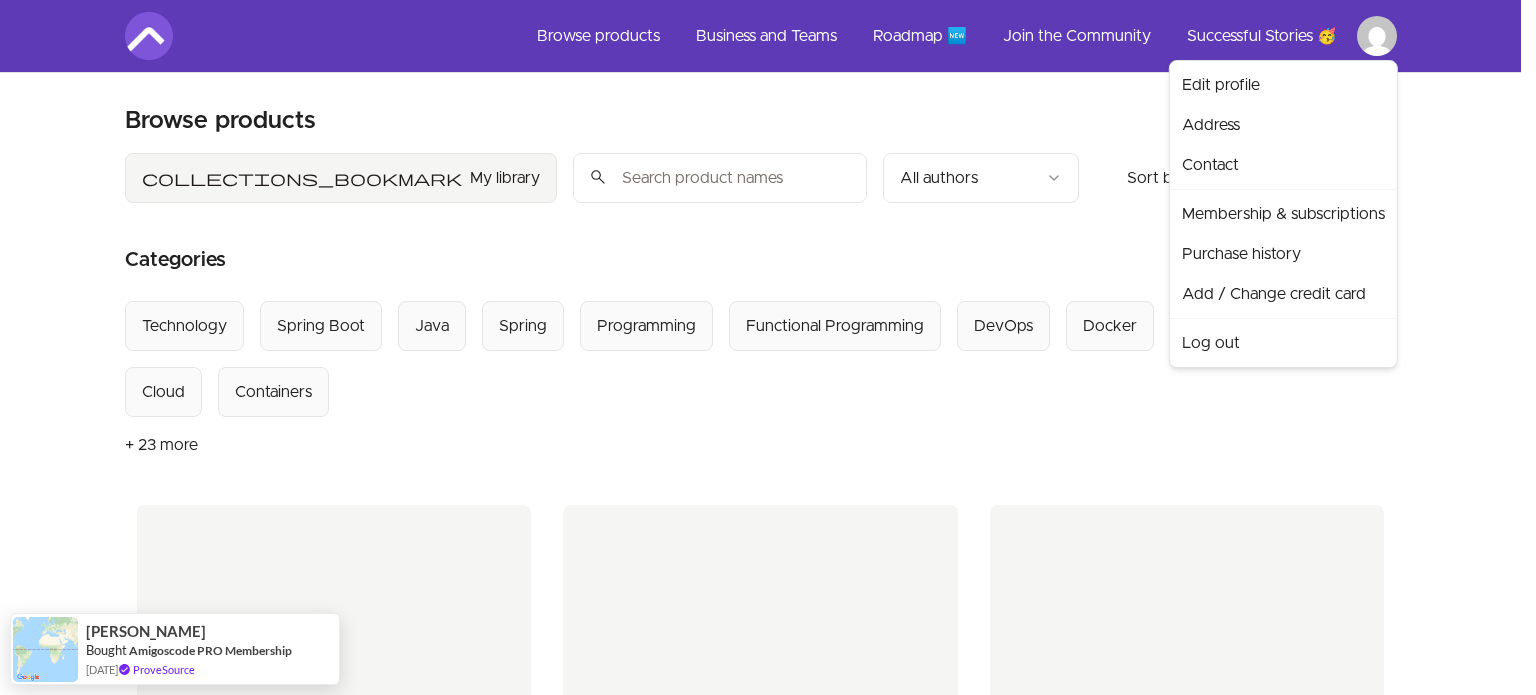 click on "Skip to main content Main menu Includes navigation links and user settings Browse products Business and Teams Roadmap 🆕  Join the Community Successful Stories 🥳 More   Browse products Product filters: collections_bookmark My library Sort by: import_export In progress search All authors Sort by: import_export In progress Categories View all categories Select from all categories: Technology Spring Boot Java Spring Programming Functional Programming DevOps Docker Cloud Containers + 23 more Java For Beginners Course • By Mama Samba Braima Nelson Next lesson: Java Master Class + Full Stack 2 % View content Getting Started with Python Getting Started With Python Course • By Mama Samba Braima Nelson View content Git and Github Essentials Course • By Mama Samba Braima Nelson View content Spring Boot | React | AWS Upload Images using AWS API Course • By Mama Samba Braima Nelson View content Spring Security Security, a topic that only few of us have great knowledge. But not any more! Course • ©  2025" at bounding box center (768, 847) 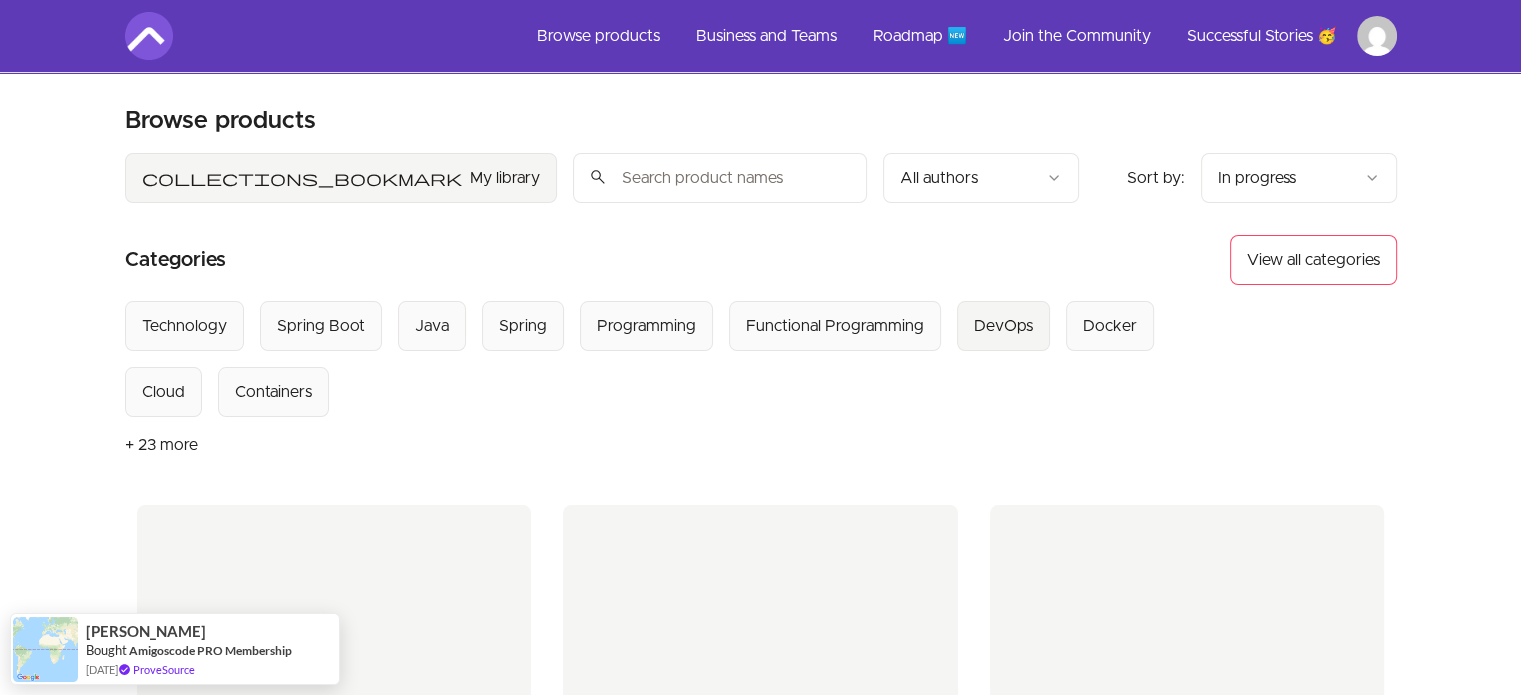 click on "DevOps" at bounding box center (1003, 326) 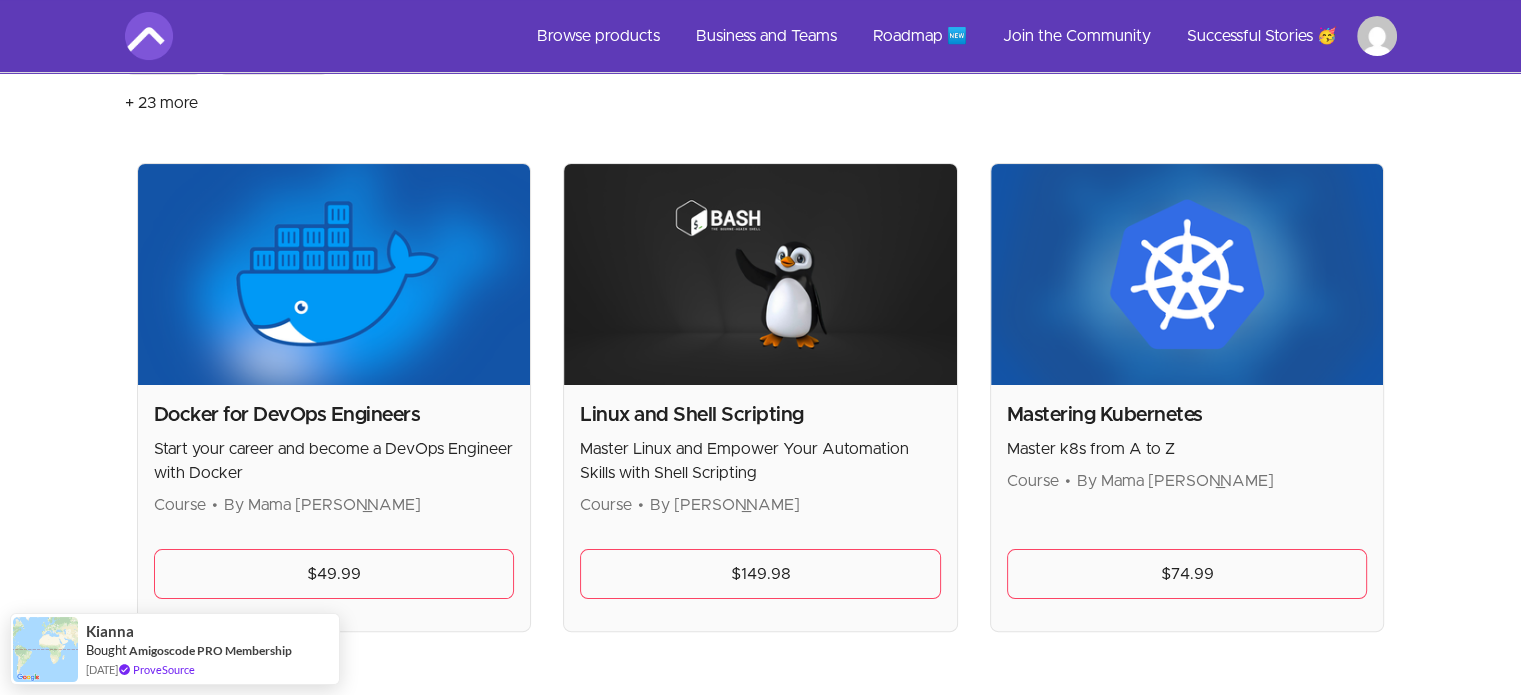 scroll, scrollTop: 0, scrollLeft: 0, axis: both 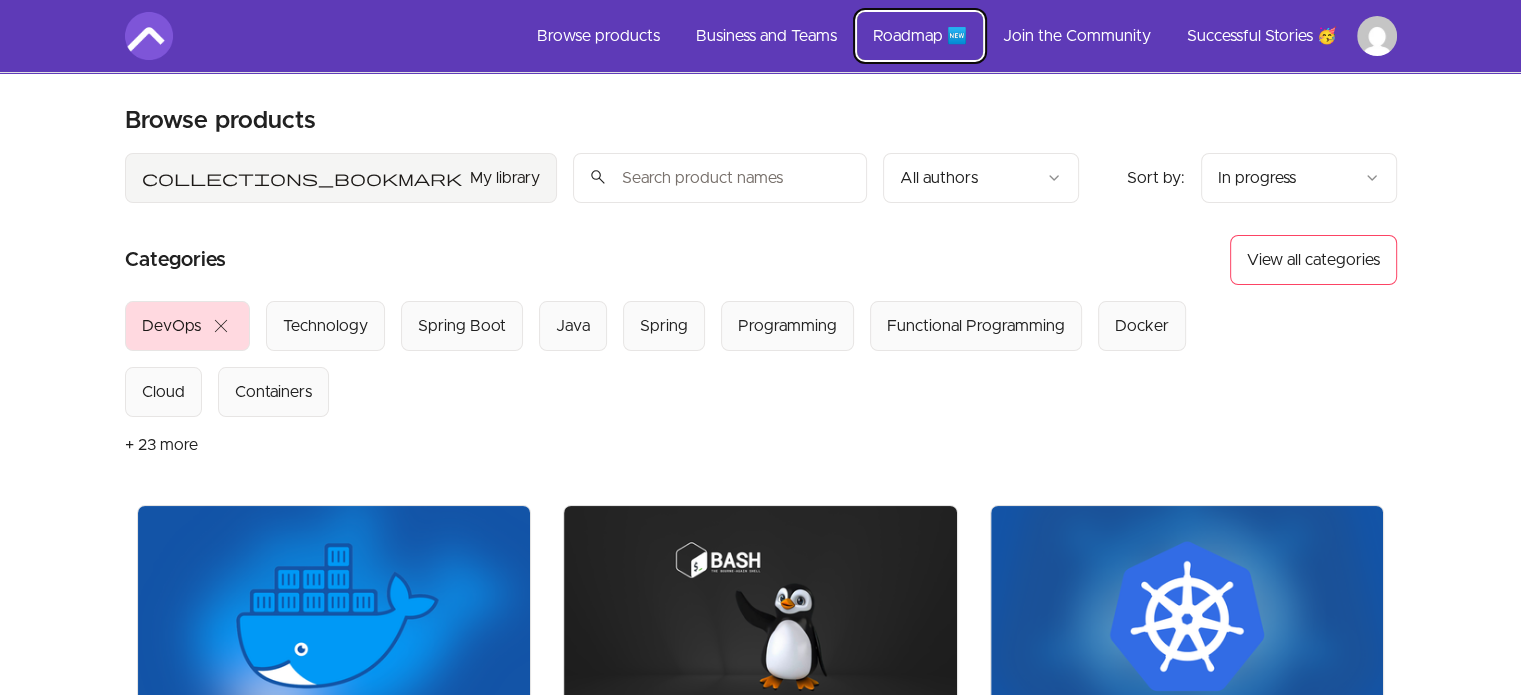 click on "Roadmap 🆕" at bounding box center [920, 36] 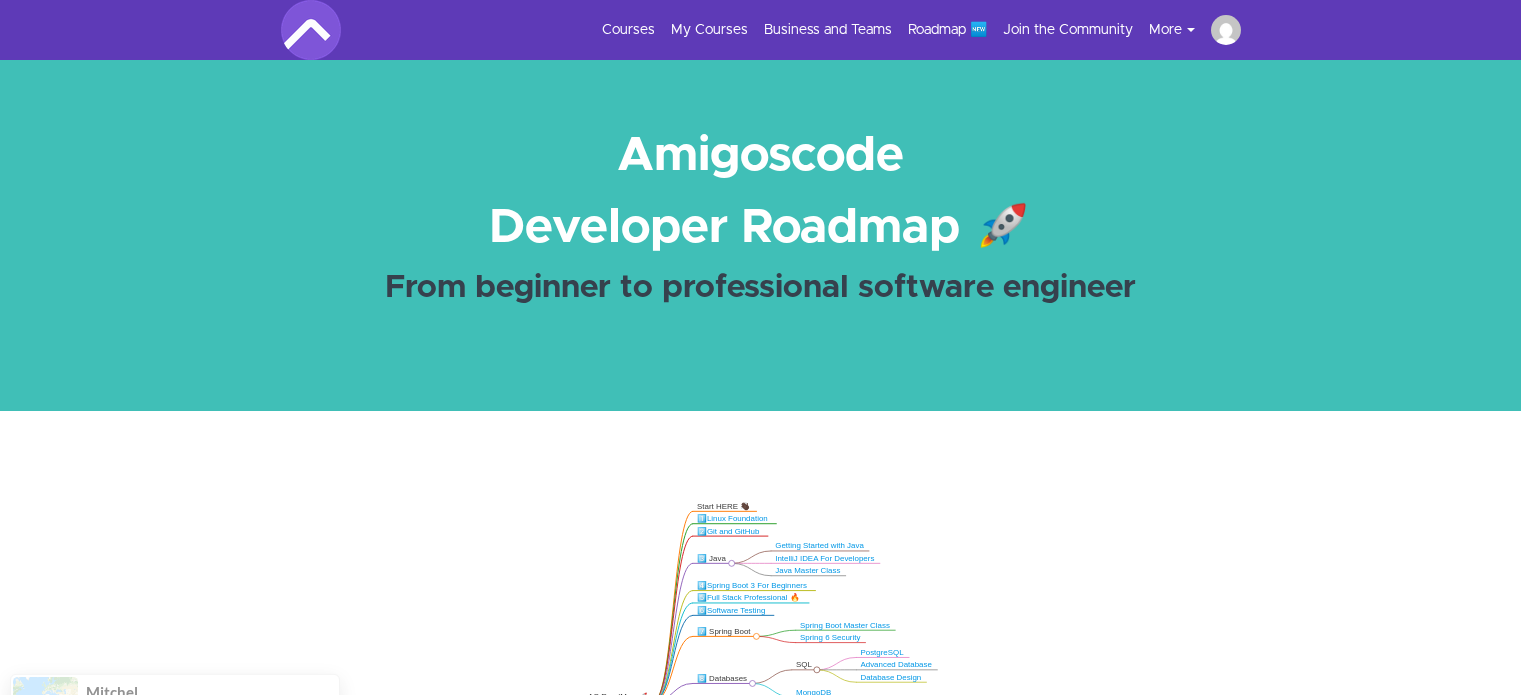 scroll, scrollTop: 0, scrollLeft: 0, axis: both 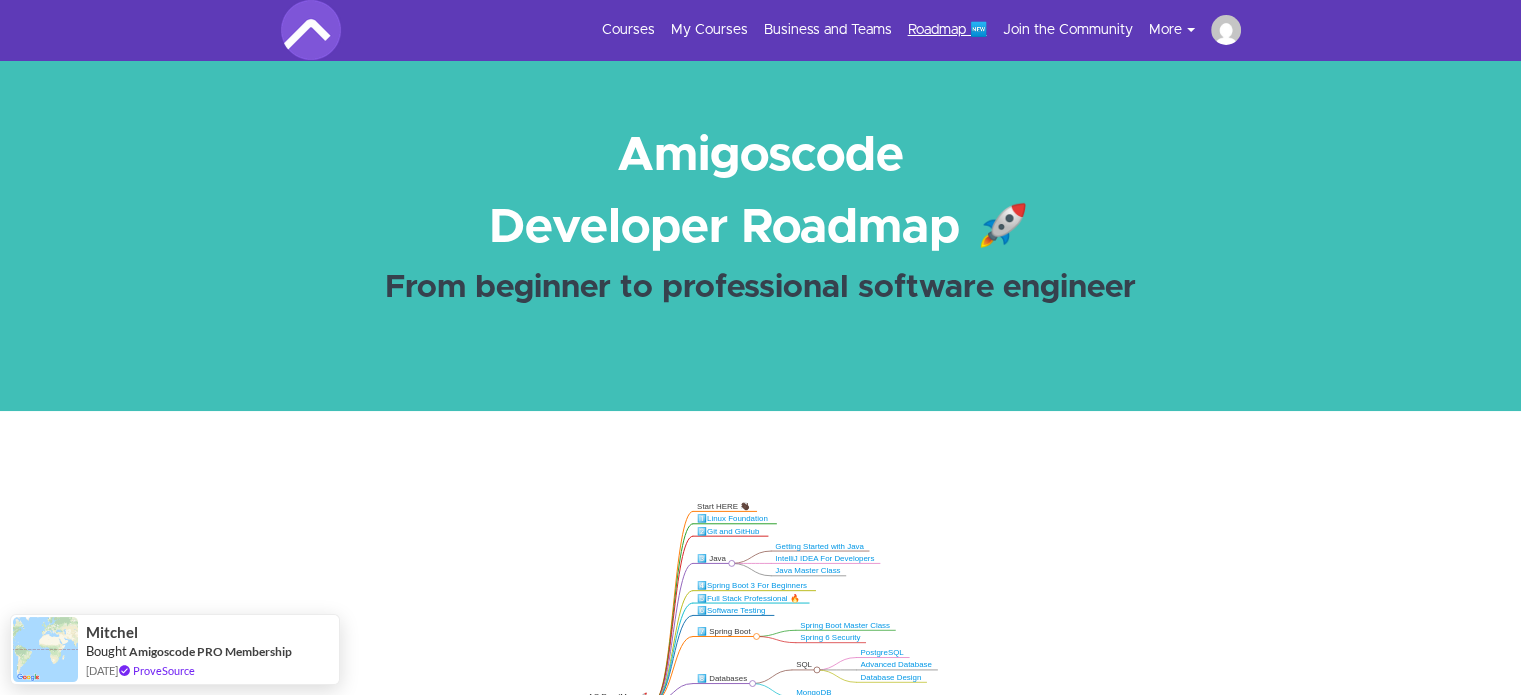 click on "Roadmap 🆕" at bounding box center (947, 30) 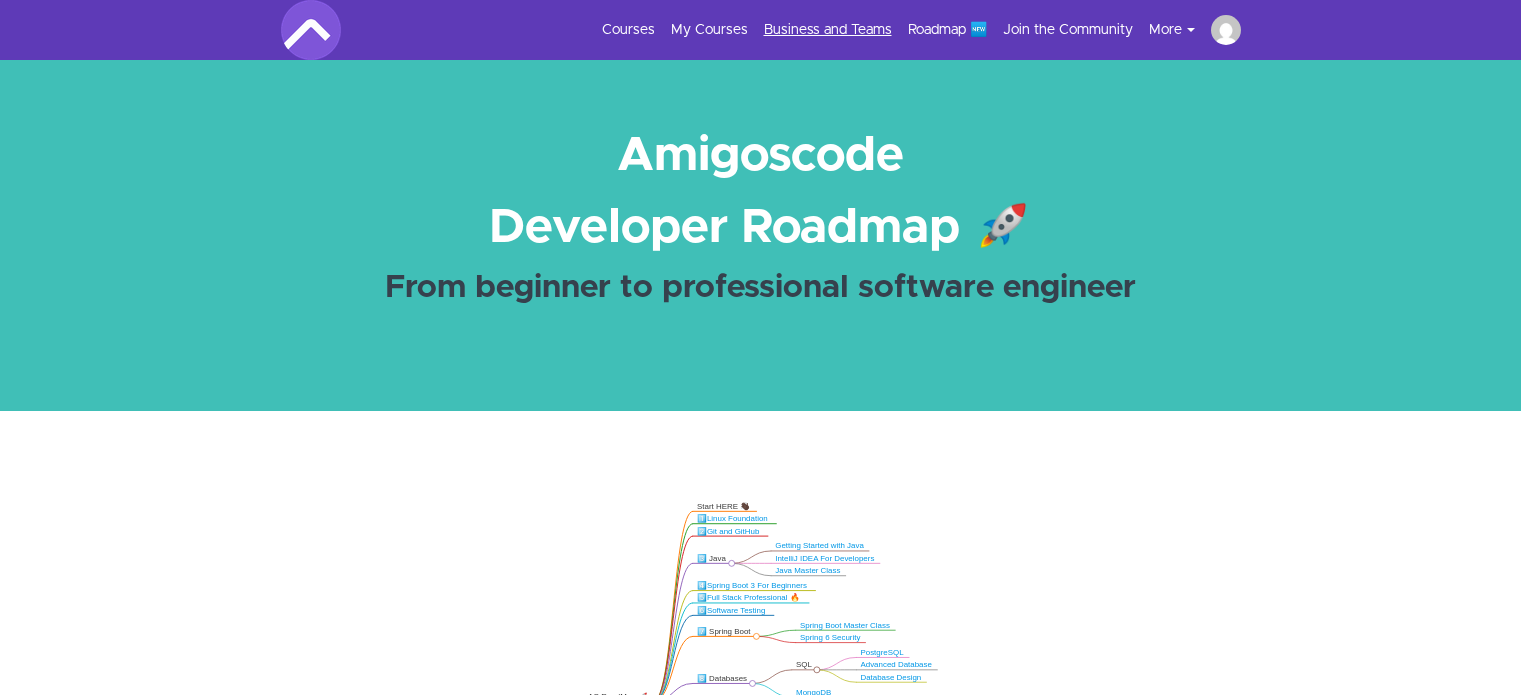 scroll, scrollTop: 0, scrollLeft: 0, axis: both 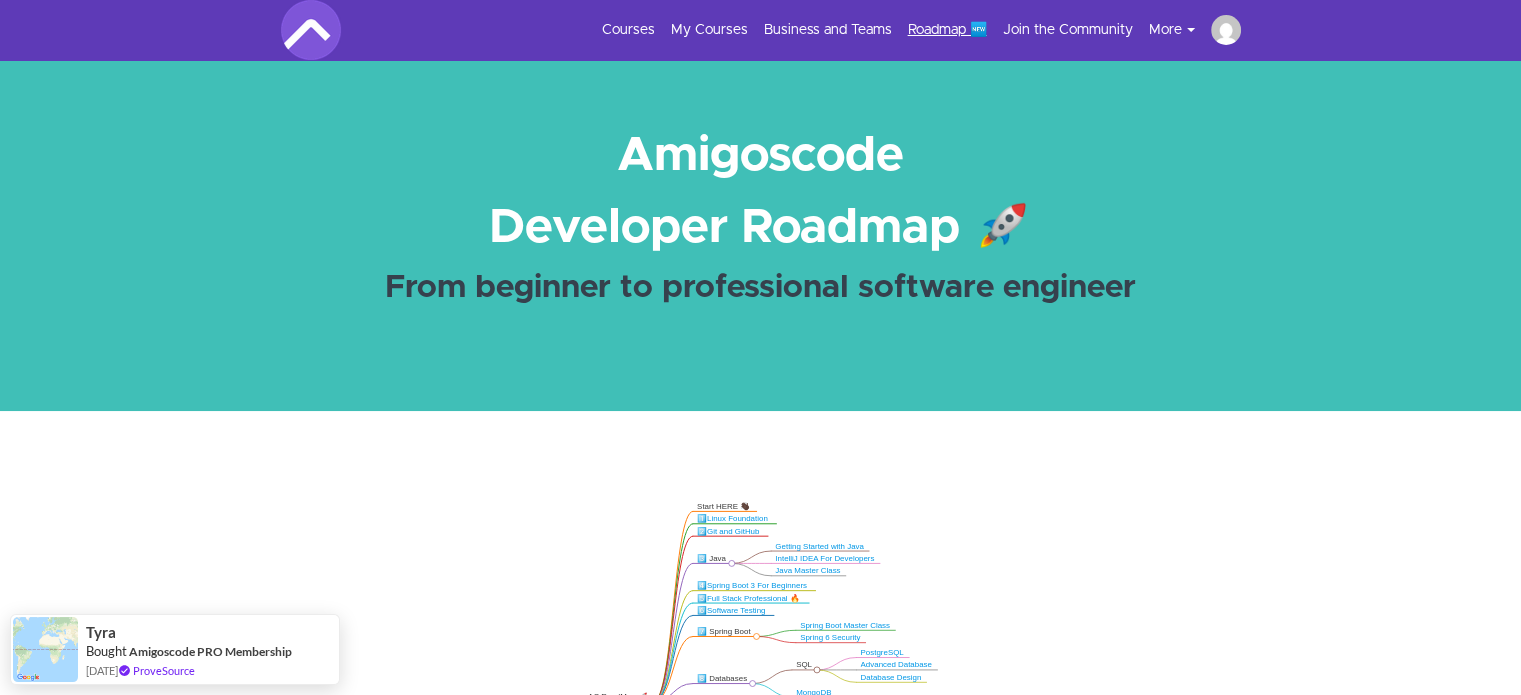click on "Roadmap 🆕" at bounding box center [947, 30] 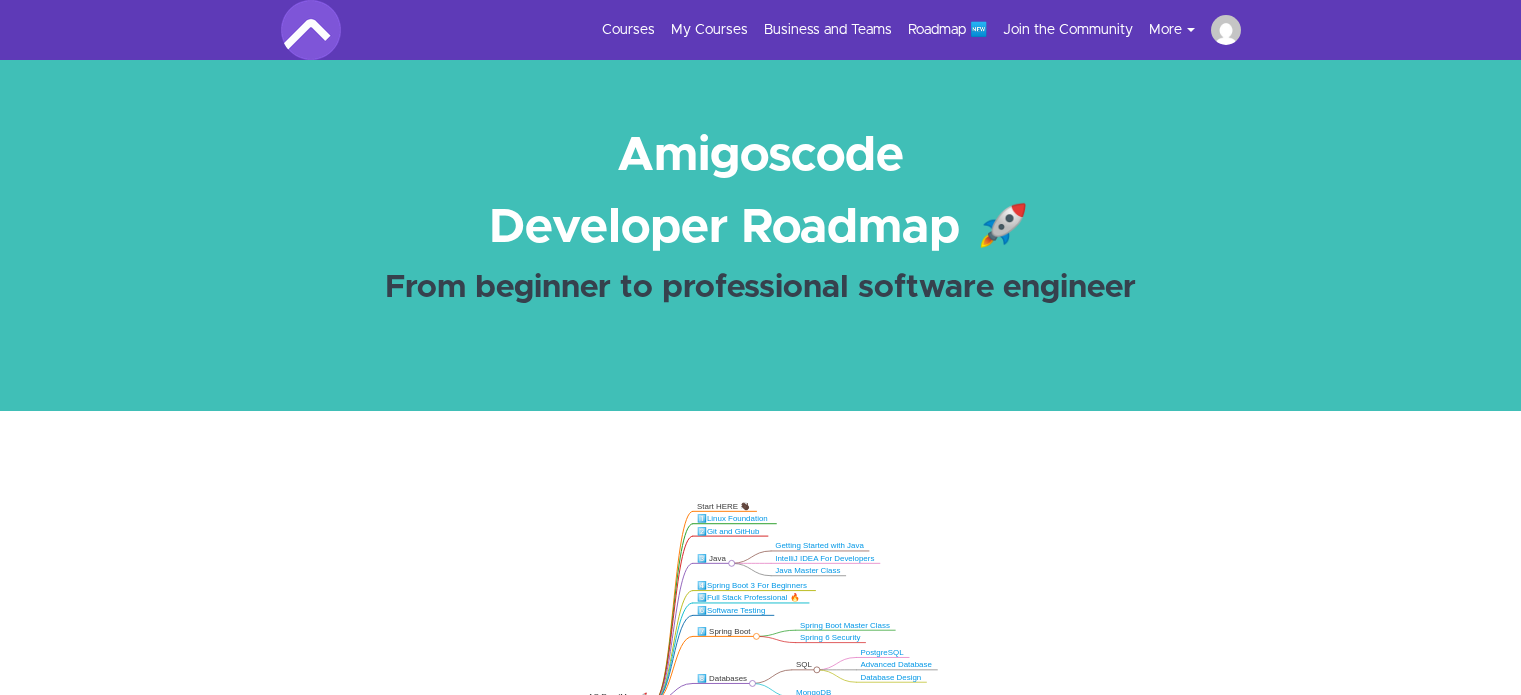 scroll, scrollTop: 0, scrollLeft: 0, axis: both 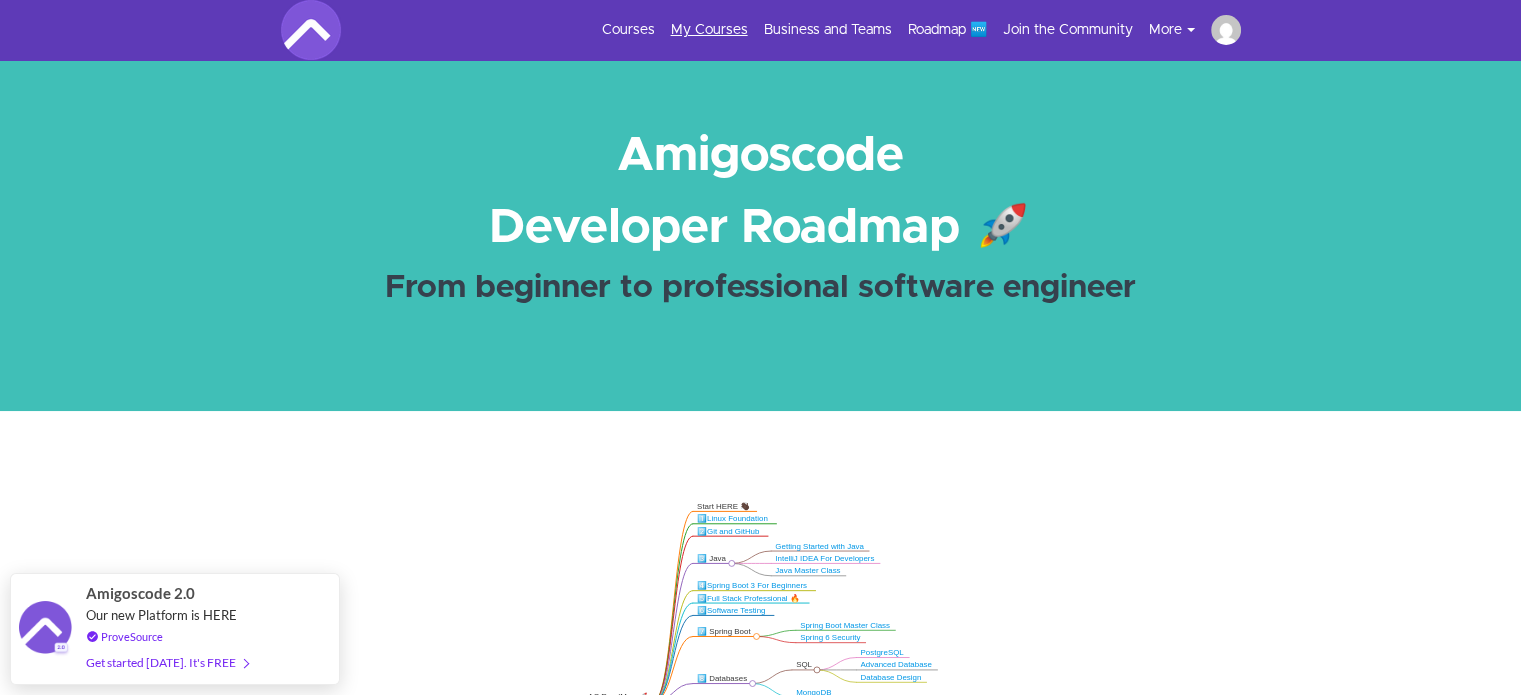 click on "My Courses" at bounding box center [709, 30] 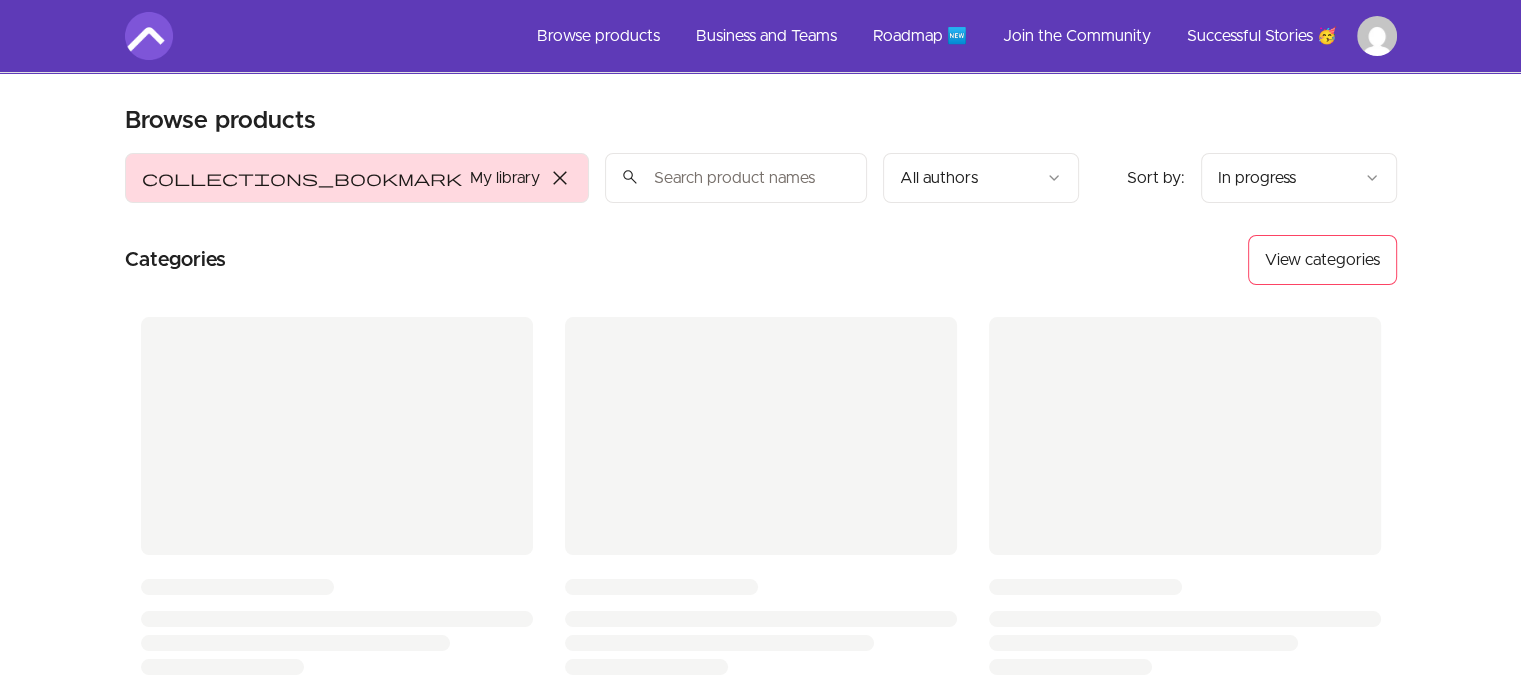scroll, scrollTop: 84, scrollLeft: 0, axis: vertical 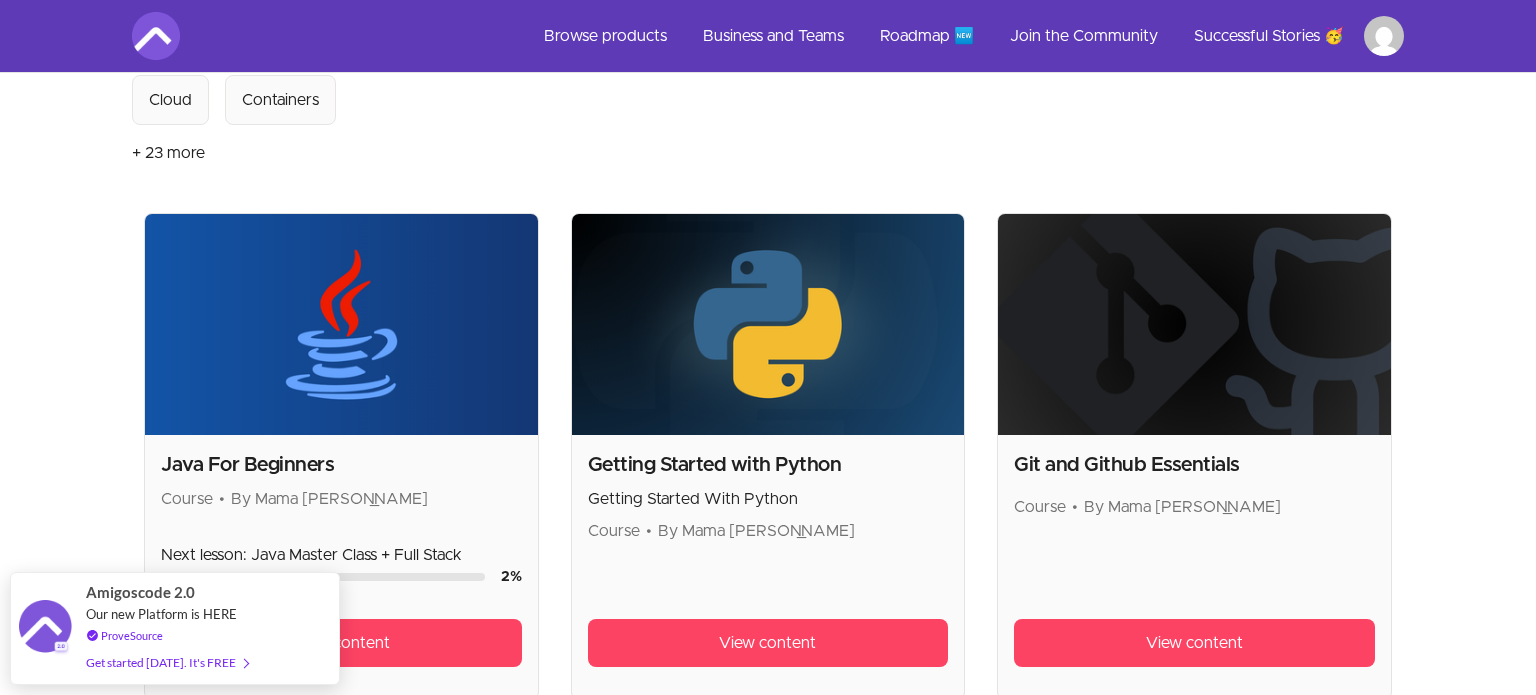 click on "Skip to main content Main menu Includes navigation links and user settings Browse products Business and Teams Roadmap 🆕  Join the Community Successful Stories 🥳 More   Browse products Product filters: collections_bookmark My library close Sort by: import_export In progress search All authors Sort by: import_export In progress Categories View all categories Select from all categories: Technology Spring Boot Java Spring Programming Functional Programming DevOps Docker Cloud Containers + 23 more Java For Beginners Course • By Mama Samba [PERSON_NAME] Next lesson: Java Master Class + Full Stack 2 % View content Getting Started with Python Getting Started With Python Course • By Mama Samba [PERSON_NAME] View content Git and Github Essentials Course • By Mama [PERSON_NAME] View content Spring Boot | React | AWS Upload Images using AWS API Course • By Mama [PERSON_NAME] View content Spring Security Security, a topic that only few of us have great knowledge. But not any more! Course • ©" at bounding box center (768, 610) 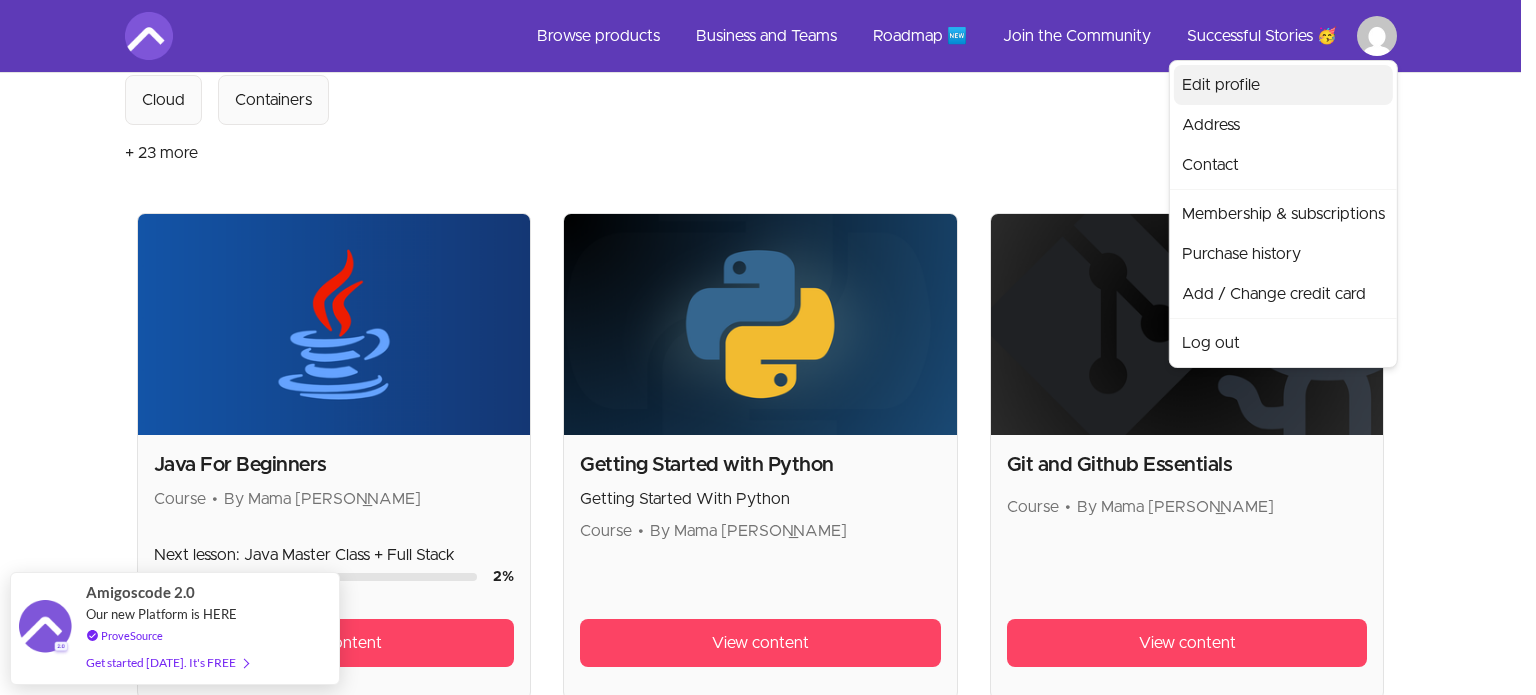 click on "Edit profile" at bounding box center [1283, 85] 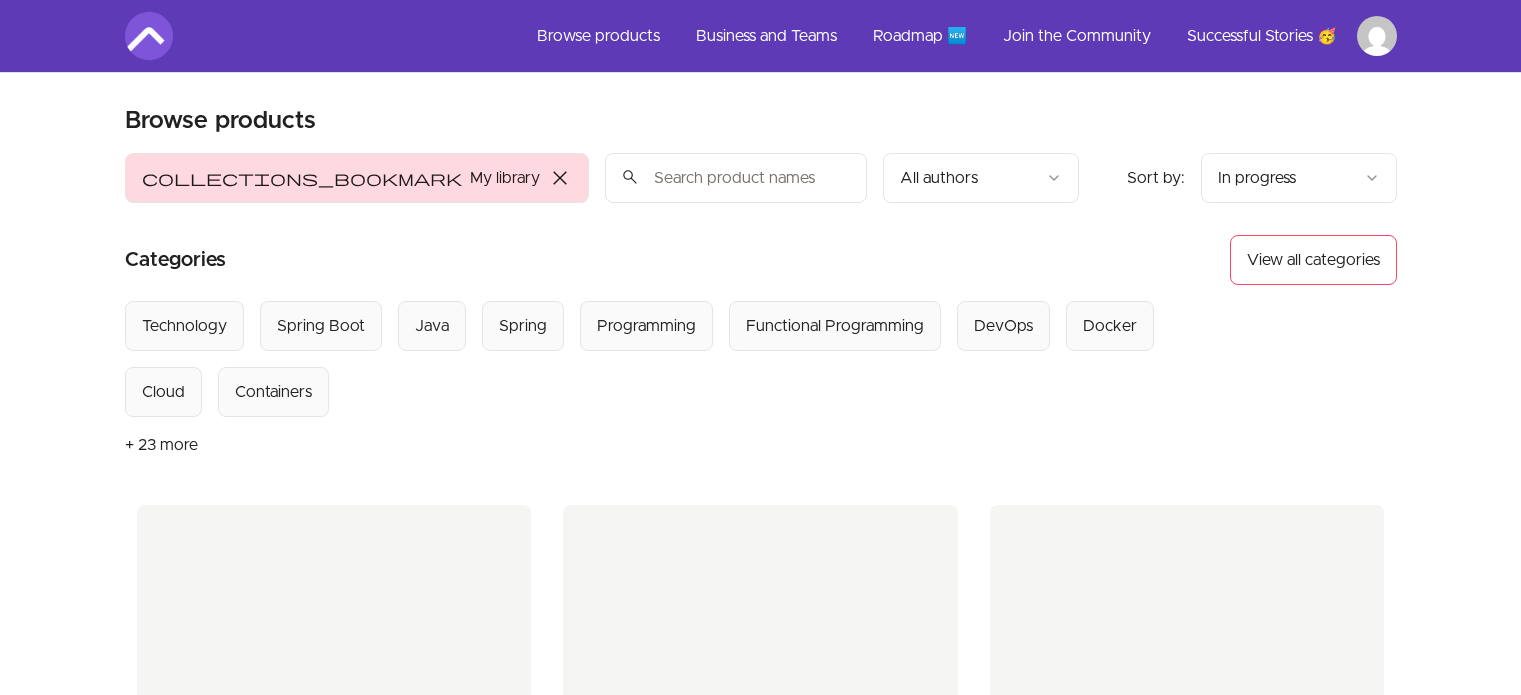 scroll, scrollTop: 179, scrollLeft: 0, axis: vertical 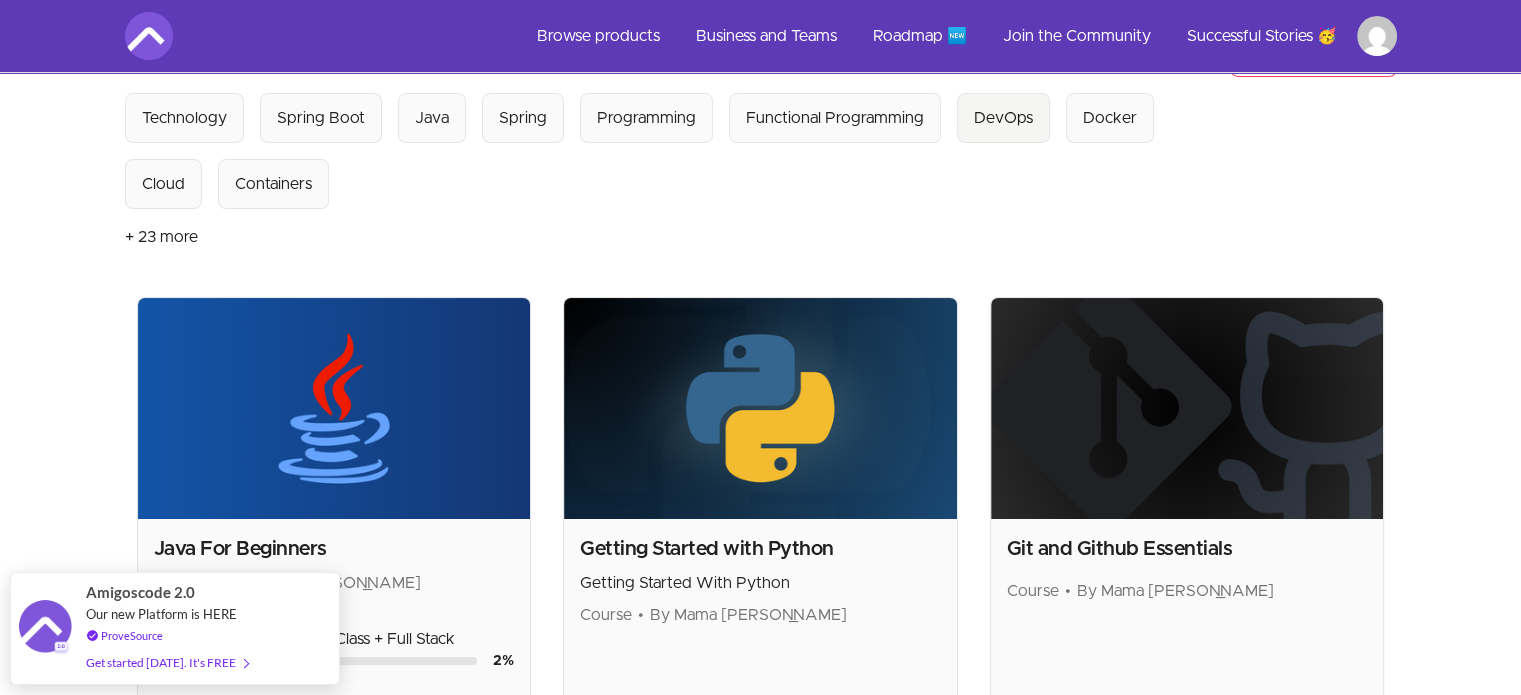click on "DevOps" at bounding box center [1003, 118] 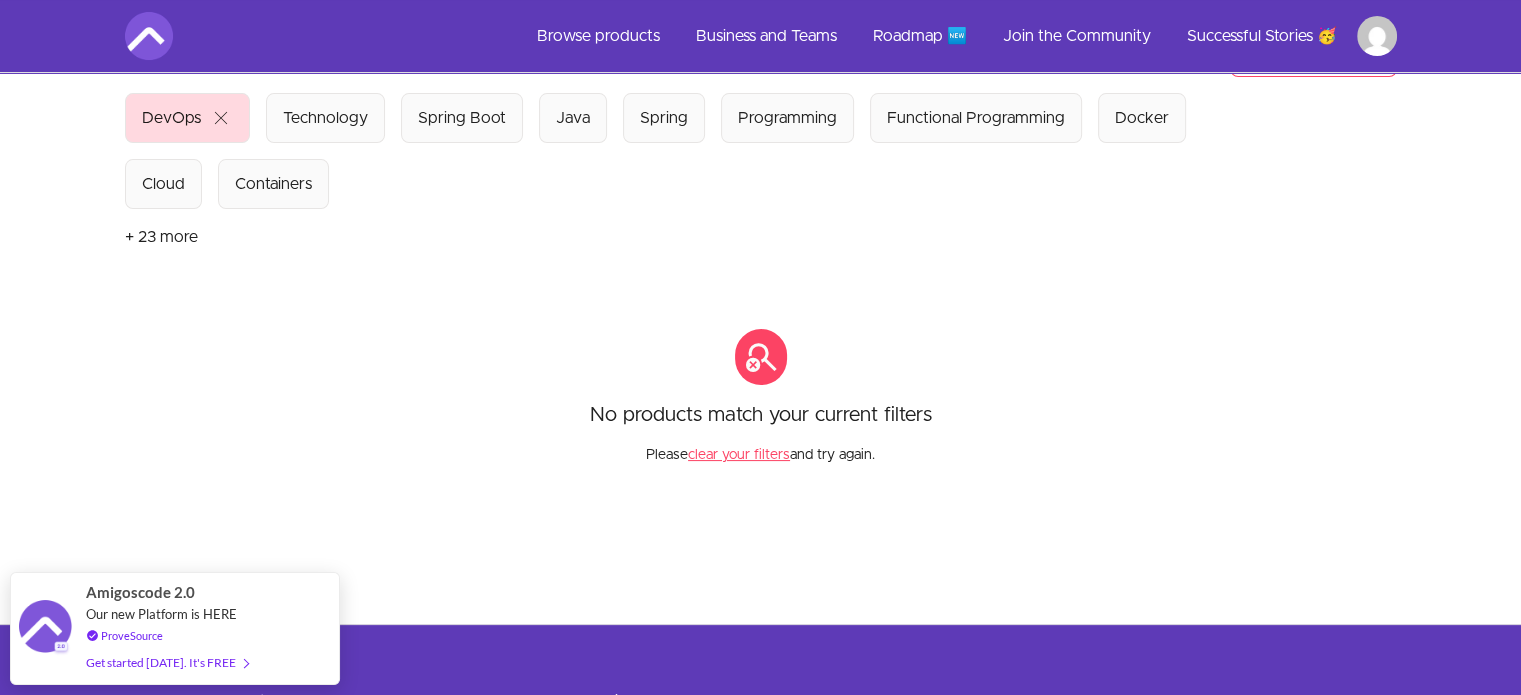 scroll, scrollTop: 194, scrollLeft: 0, axis: vertical 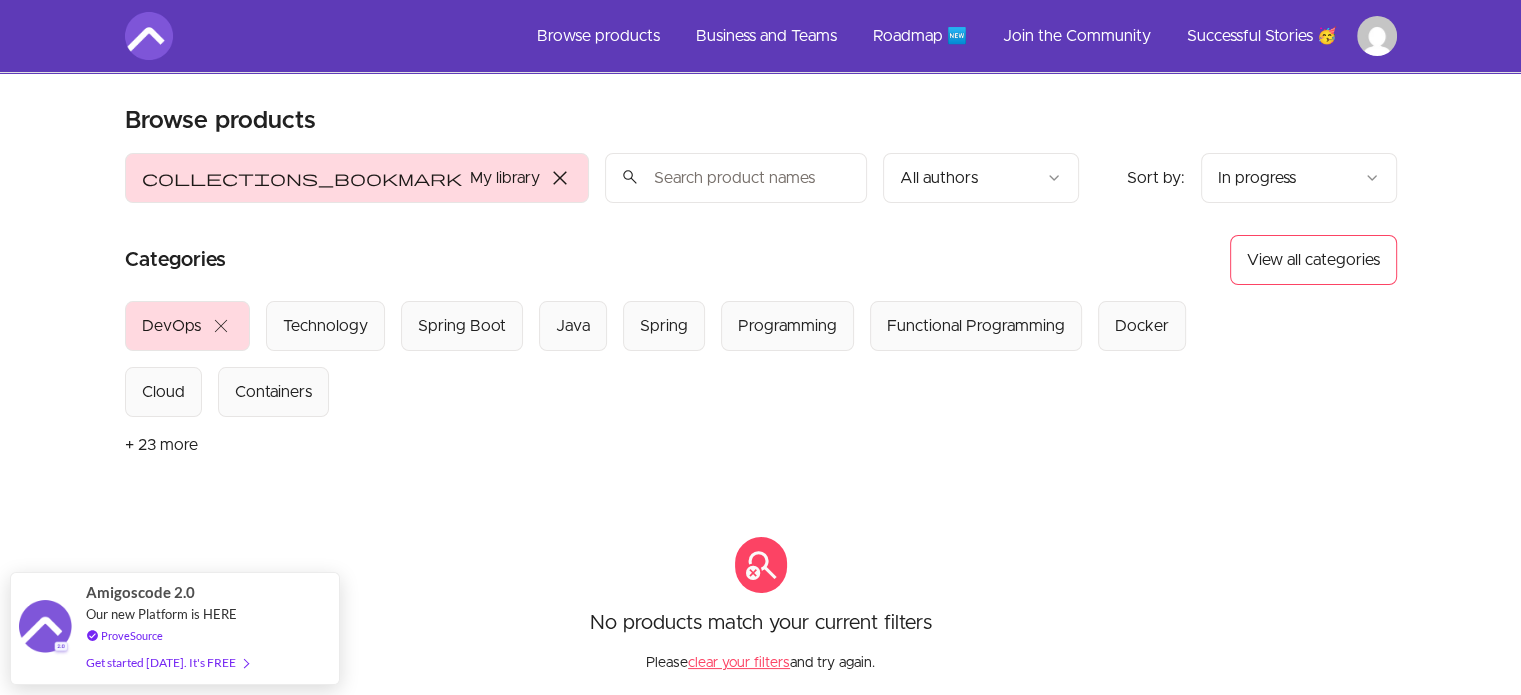 click at bounding box center [149, 36] 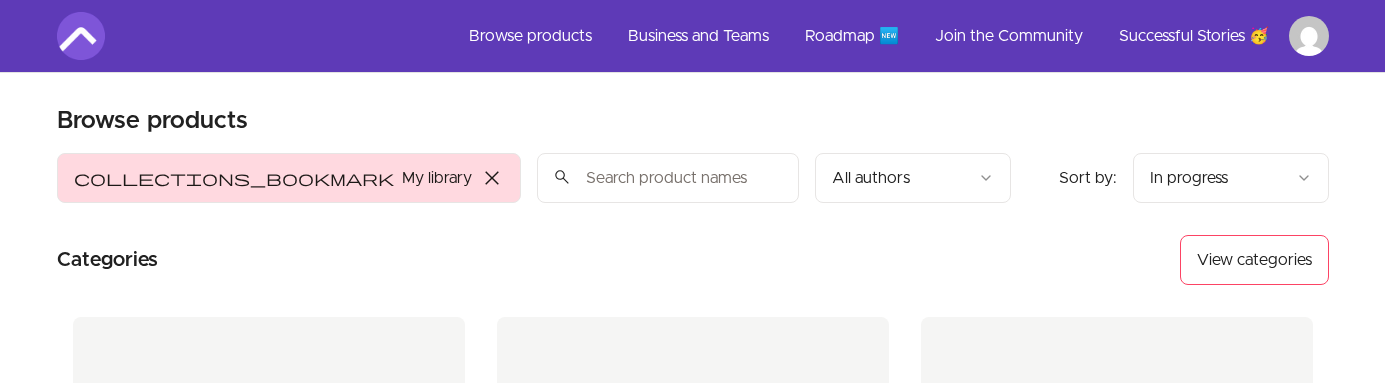 scroll, scrollTop: 0, scrollLeft: 0, axis: both 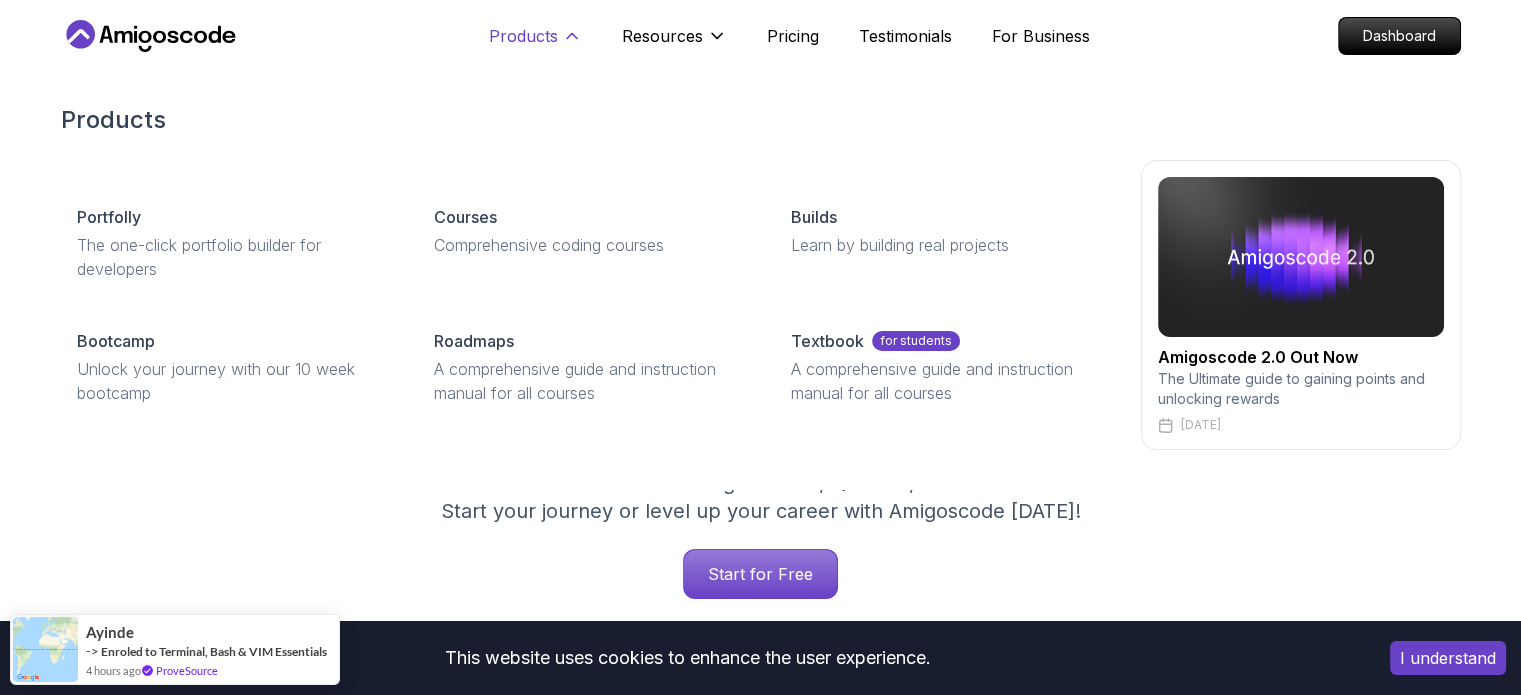 click on "Products" at bounding box center (523, 36) 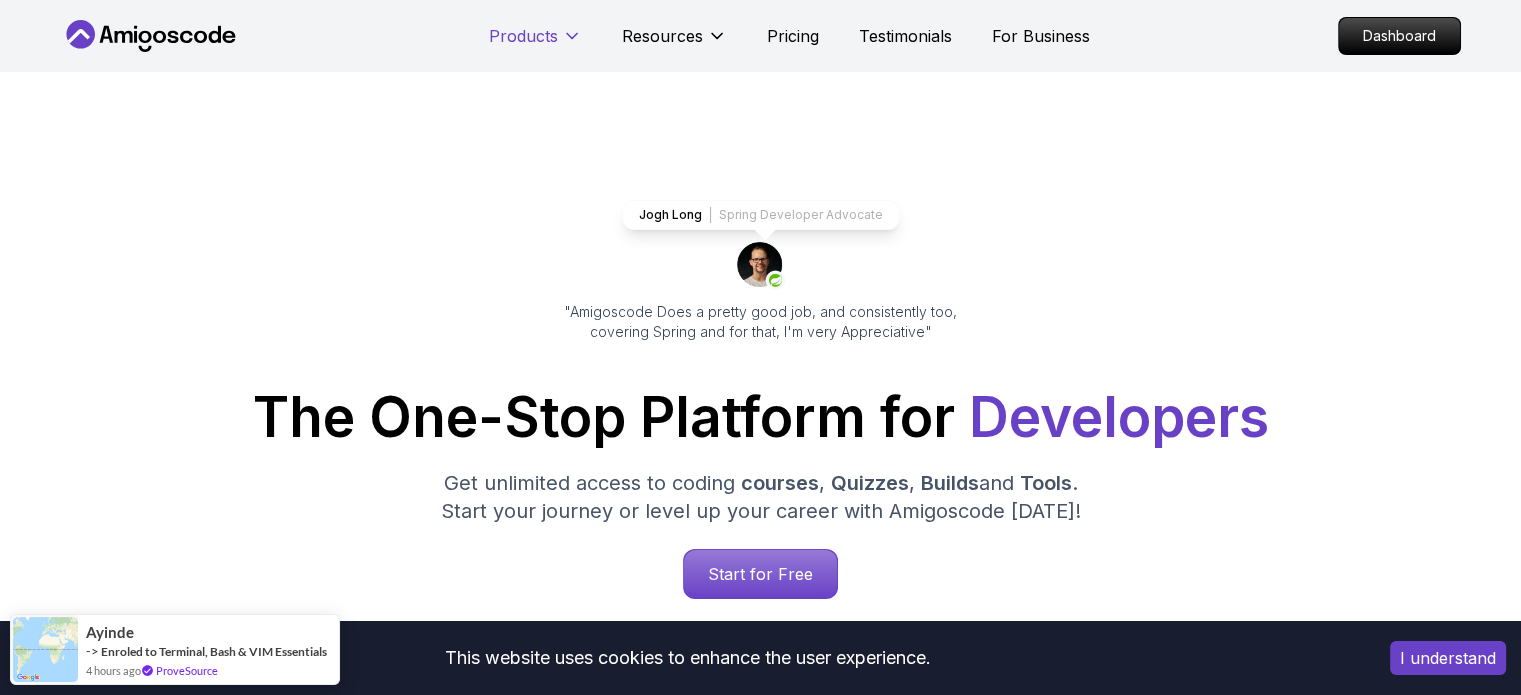 click on "Products" at bounding box center (523, 36) 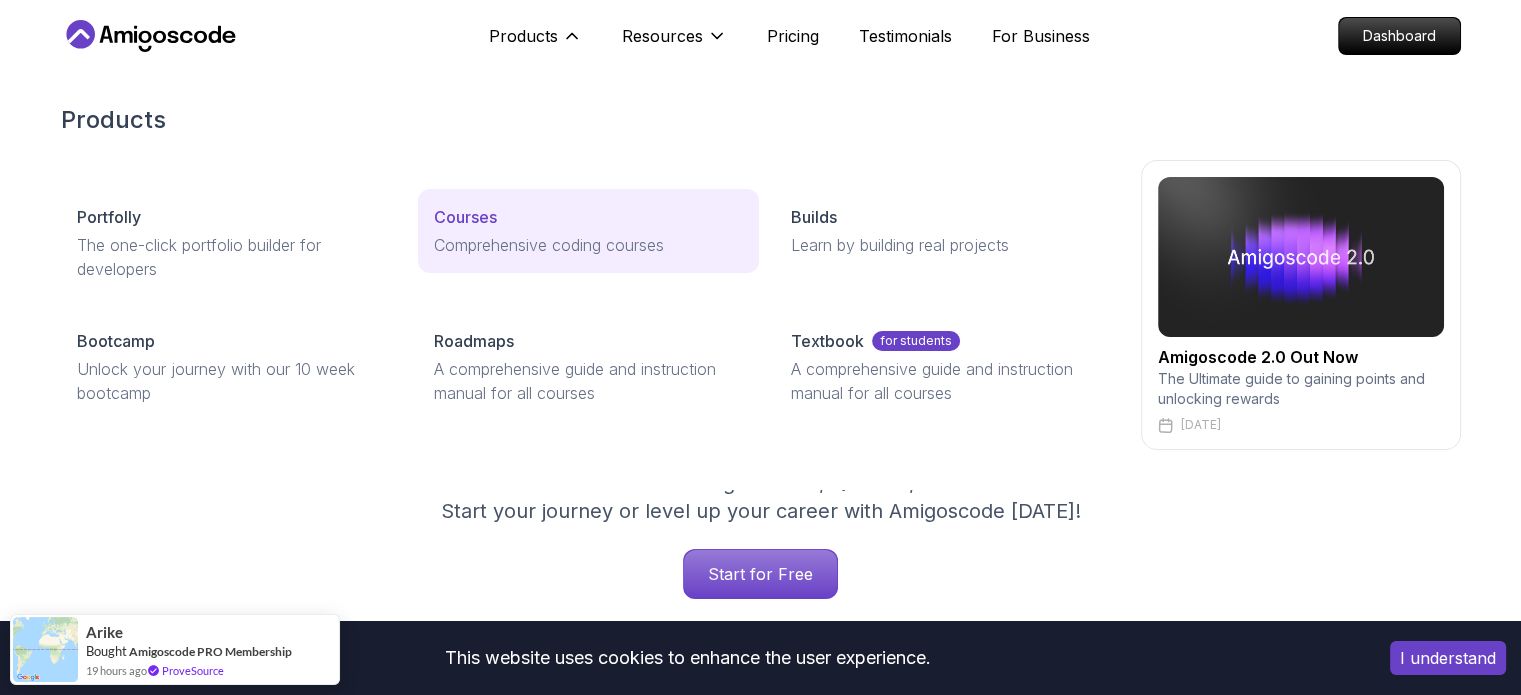 click on "Courses" at bounding box center (465, 217) 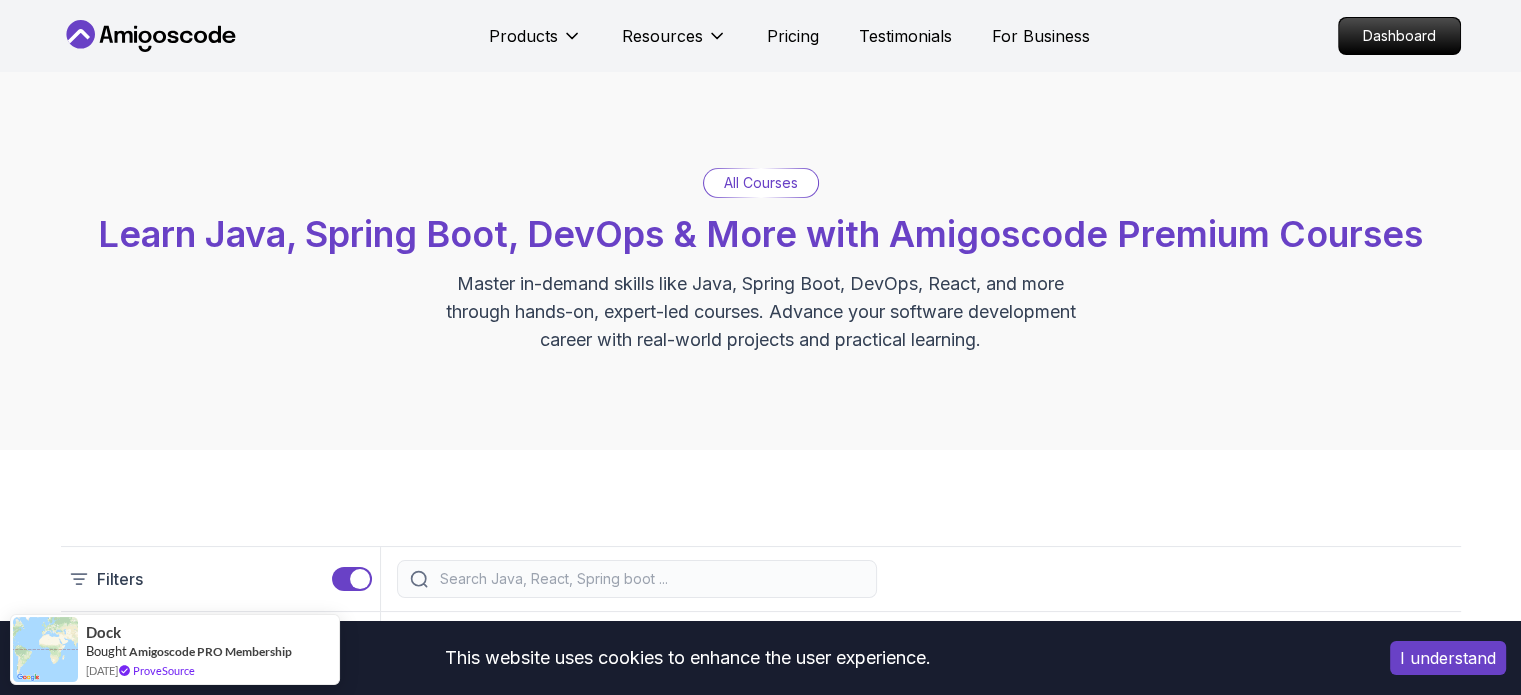click on "This website uses cookies to enhance the user experience. I understand Products Resources Pricing Testimonials For Business Dashboard Products Resources Pricing Testimonials For Business Dashboard All Courses Learn Java, Spring Boot, DevOps & More with Amigoscode Premium Courses Master in-demand skills like Java, Spring Boot, DevOps, React, and more through hands-on, expert-led courses. Advance your software development career with real-world projects and practical learning. Filters Filters Type Course Build Price Pro Free Instructors [PERSON_NAME] [PERSON_NAME] Duration 0-1 Hour 1-3 Hours +3 Hours Track Front End Back End Dev Ops Full Stack Level Junior Mid-level Senior 6.00h Linux Fundamentals Pro Learn the fundamentals of Linux and how to use the command line 5.18h Advanced Spring Boot Pro Dive deep into Spring Boot with our advanced course, designed to take your skills from intermediate to expert level. 3.30h Building APIs with Spring Boot Pro 1.67h NEW Spring Boot for Beginners 6.65h NEW Spring Data JPA Pro" at bounding box center [760, 4985] 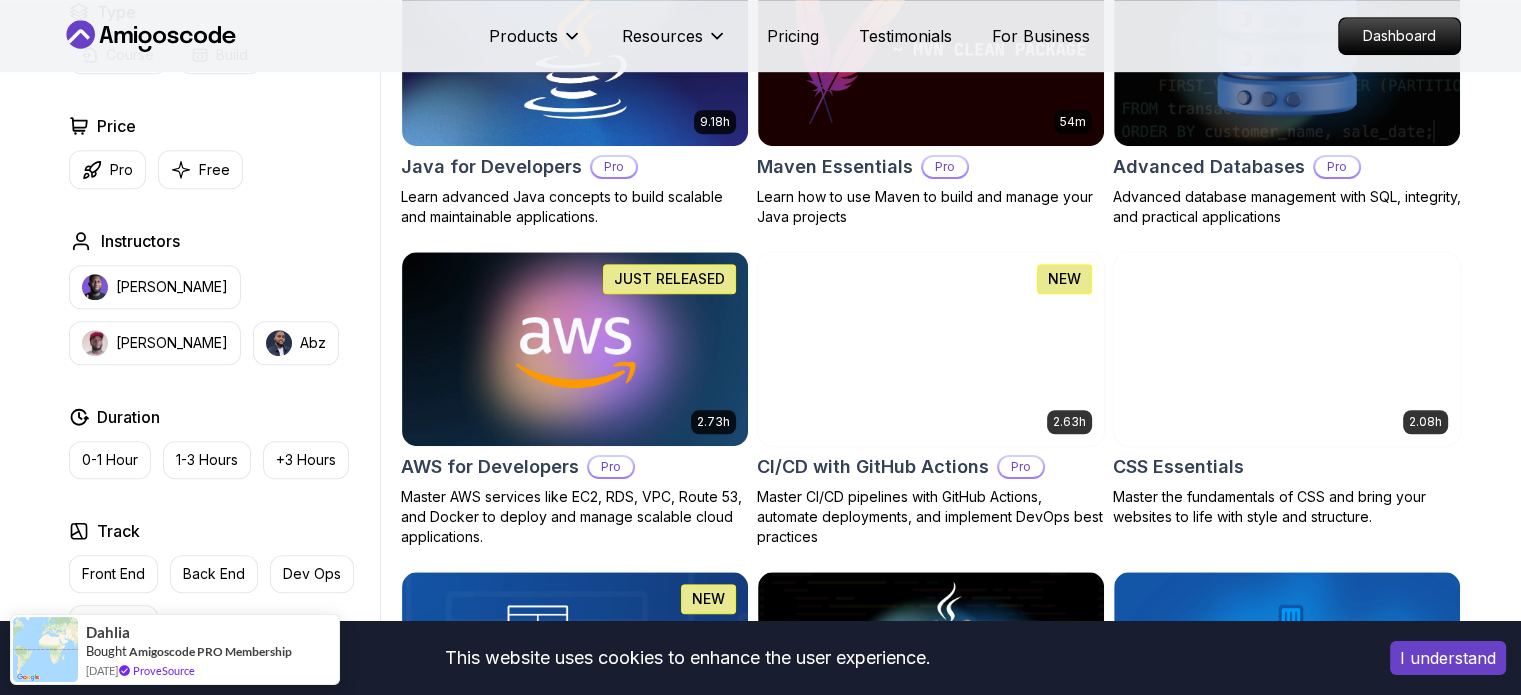 scroll, scrollTop: 474, scrollLeft: 0, axis: vertical 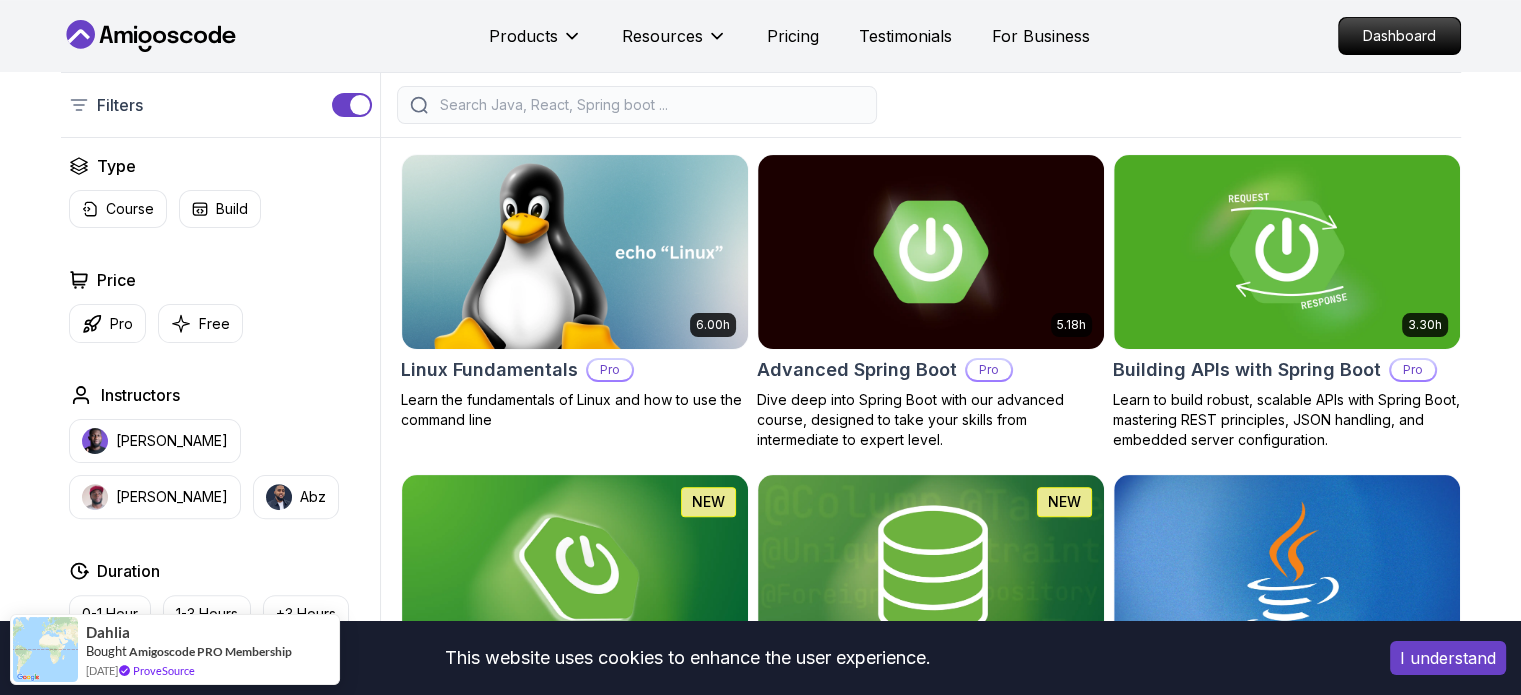 click at bounding box center [650, 105] 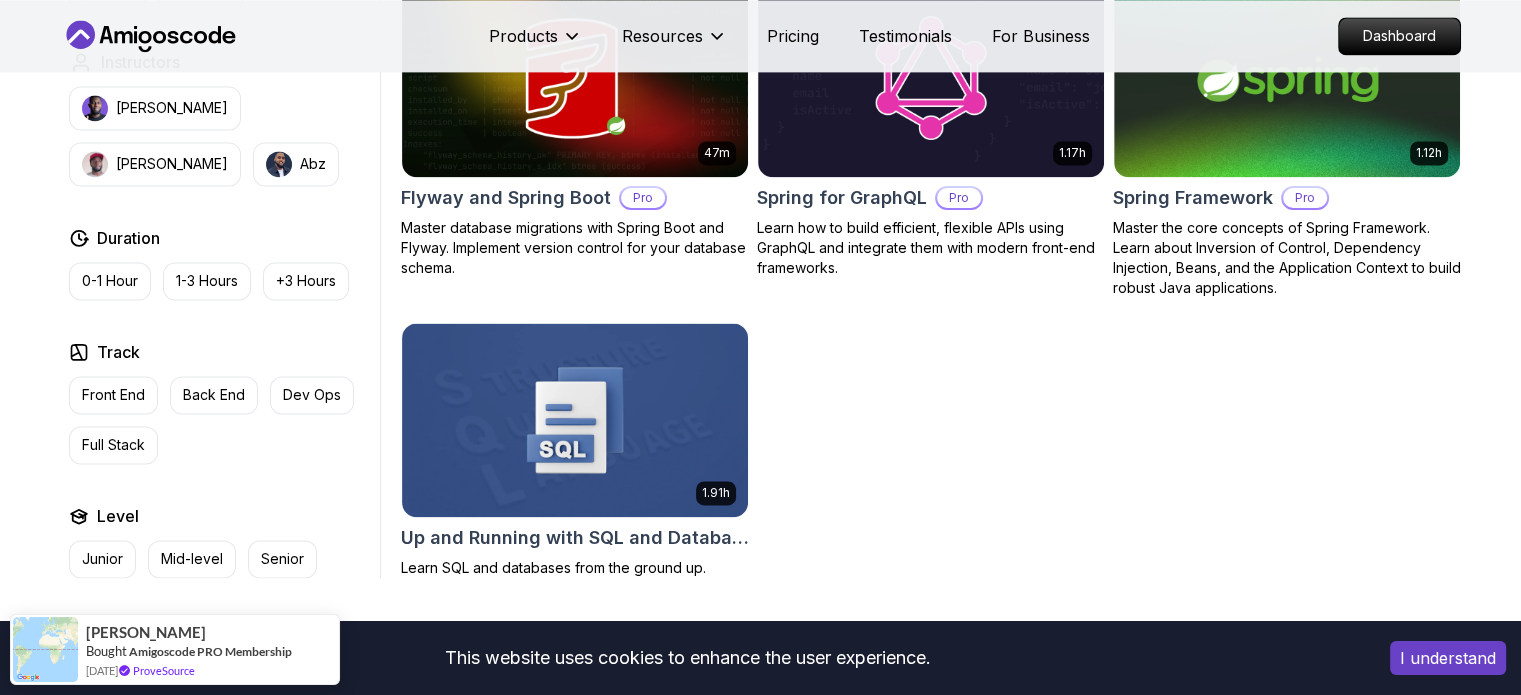 scroll, scrollTop: 1046, scrollLeft: 0, axis: vertical 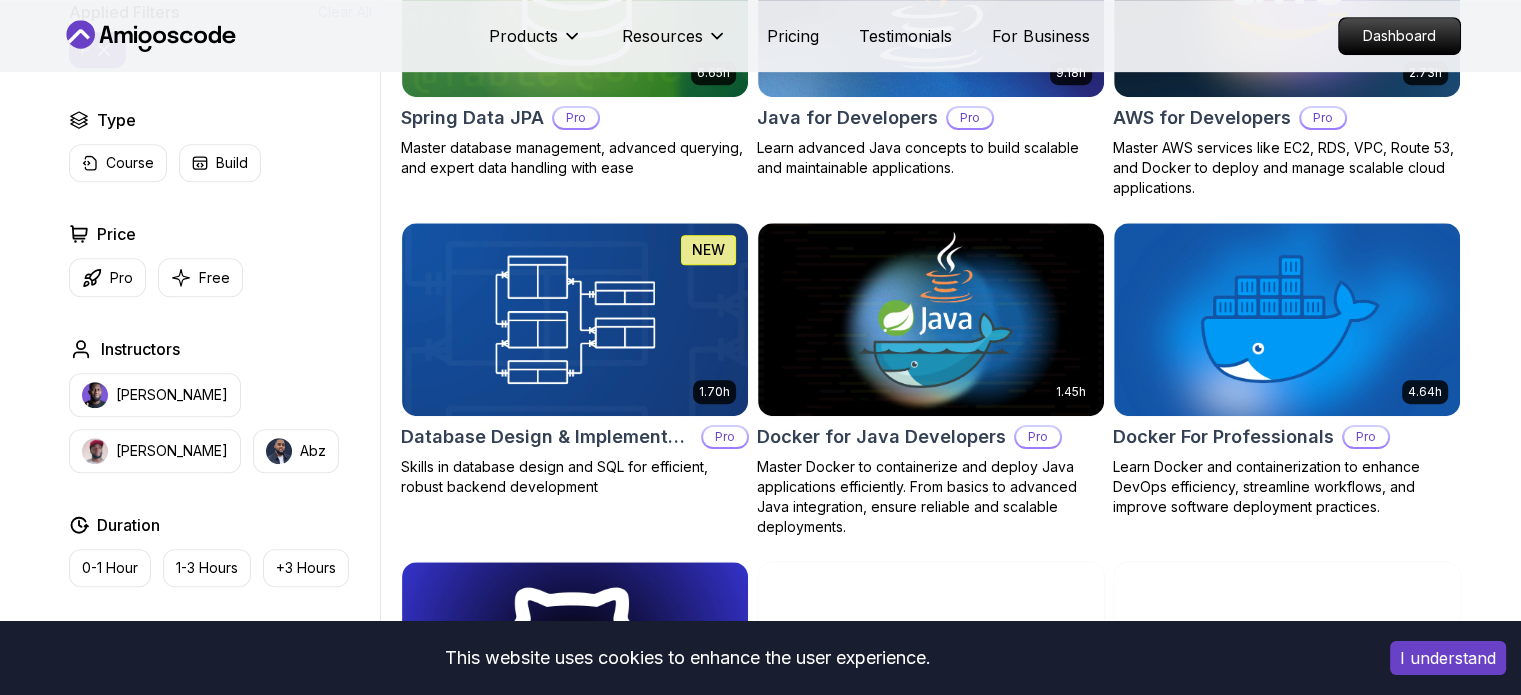 type on "p" 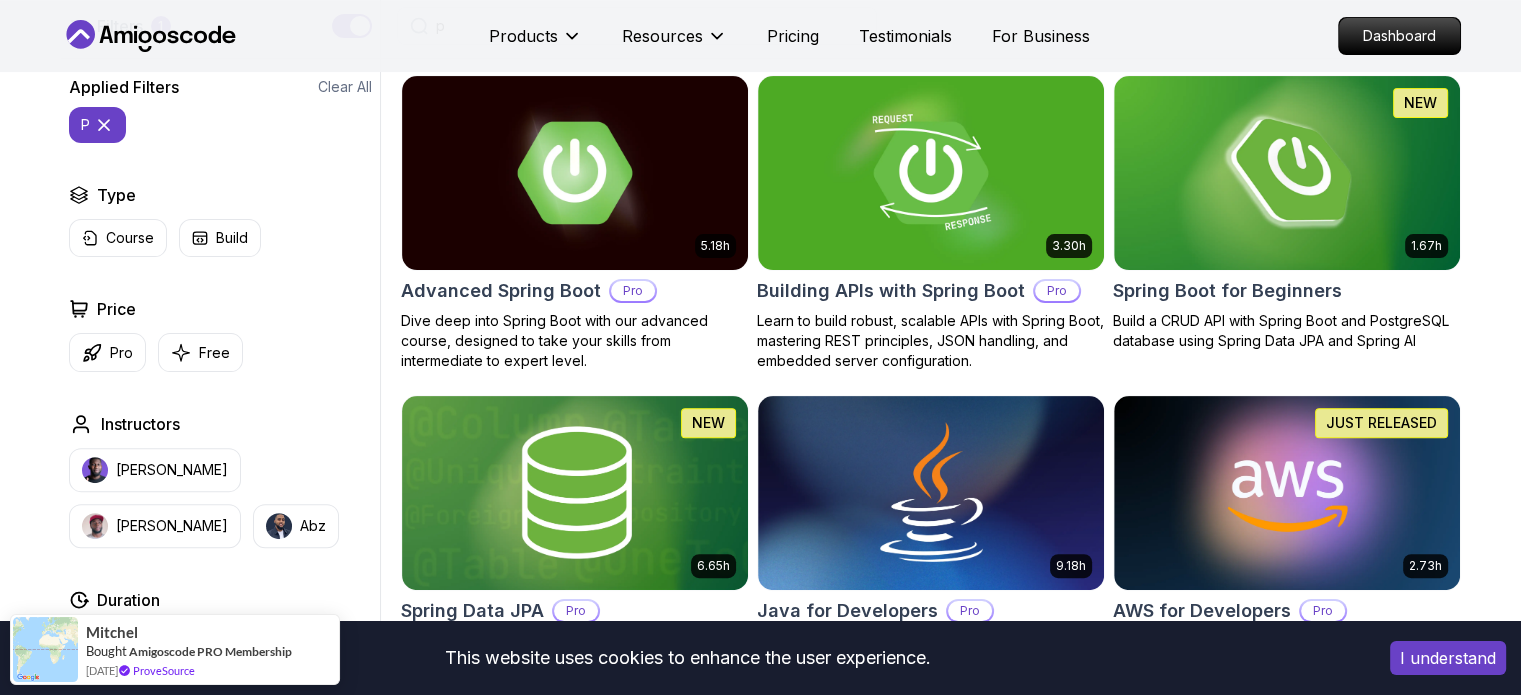 scroll, scrollTop: 395, scrollLeft: 0, axis: vertical 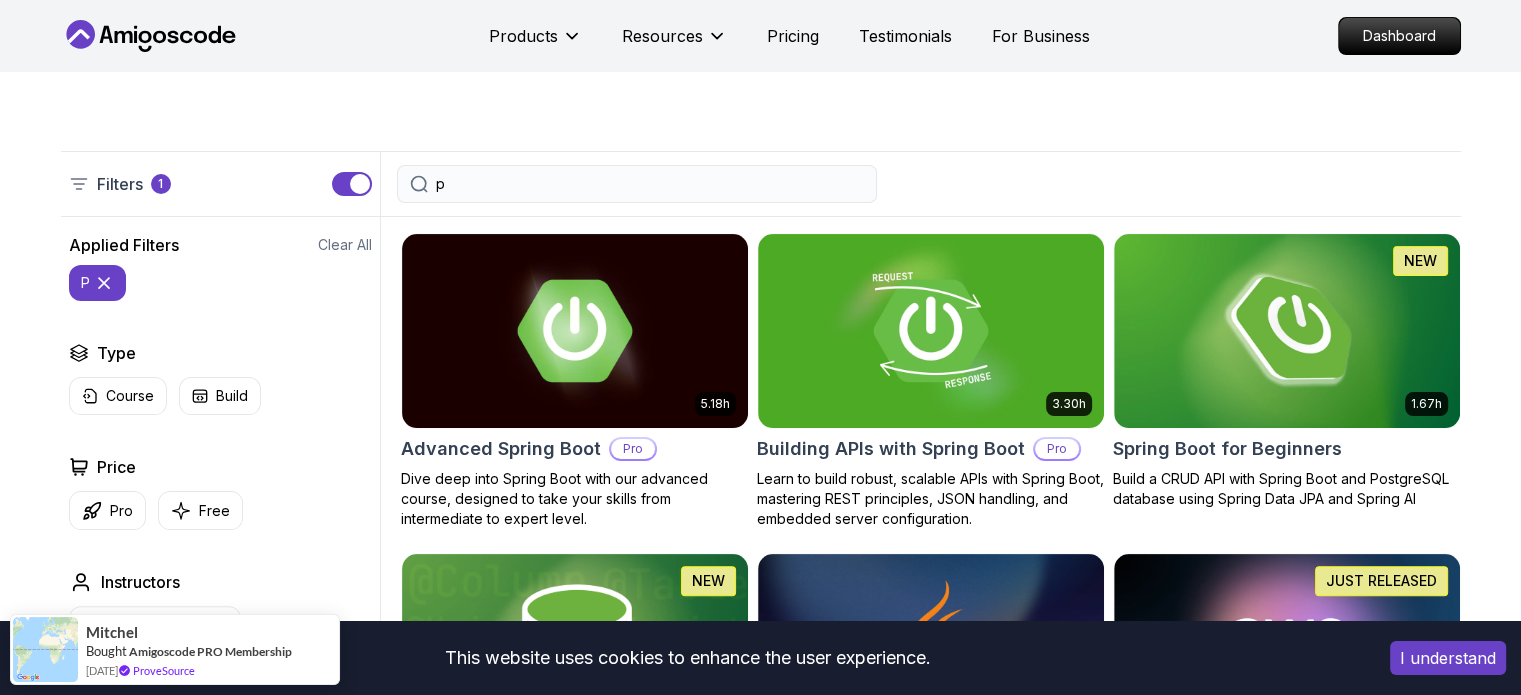 drag, startPoint x: 457, startPoint y: 175, endPoint x: 368, endPoint y: 182, distance: 89.27486 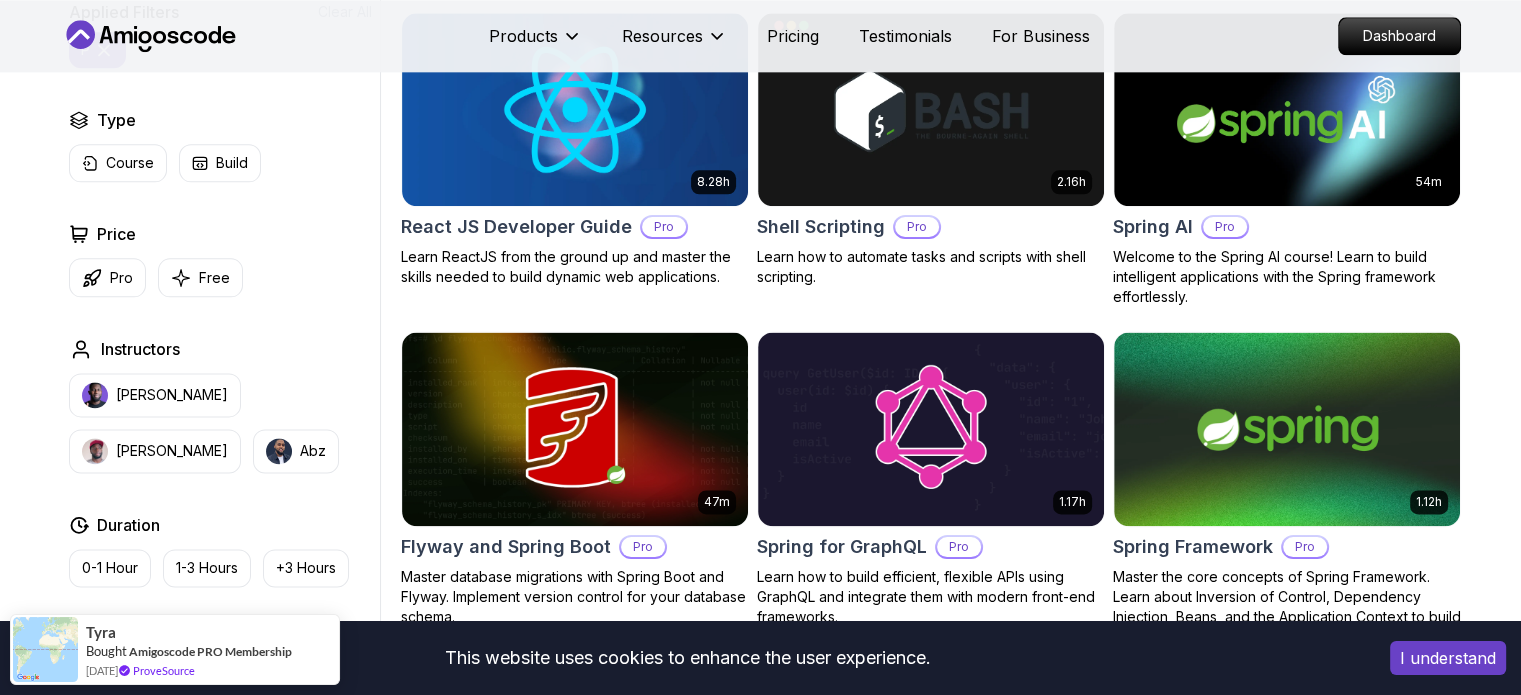 scroll, scrollTop: 2553, scrollLeft: 0, axis: vertical 